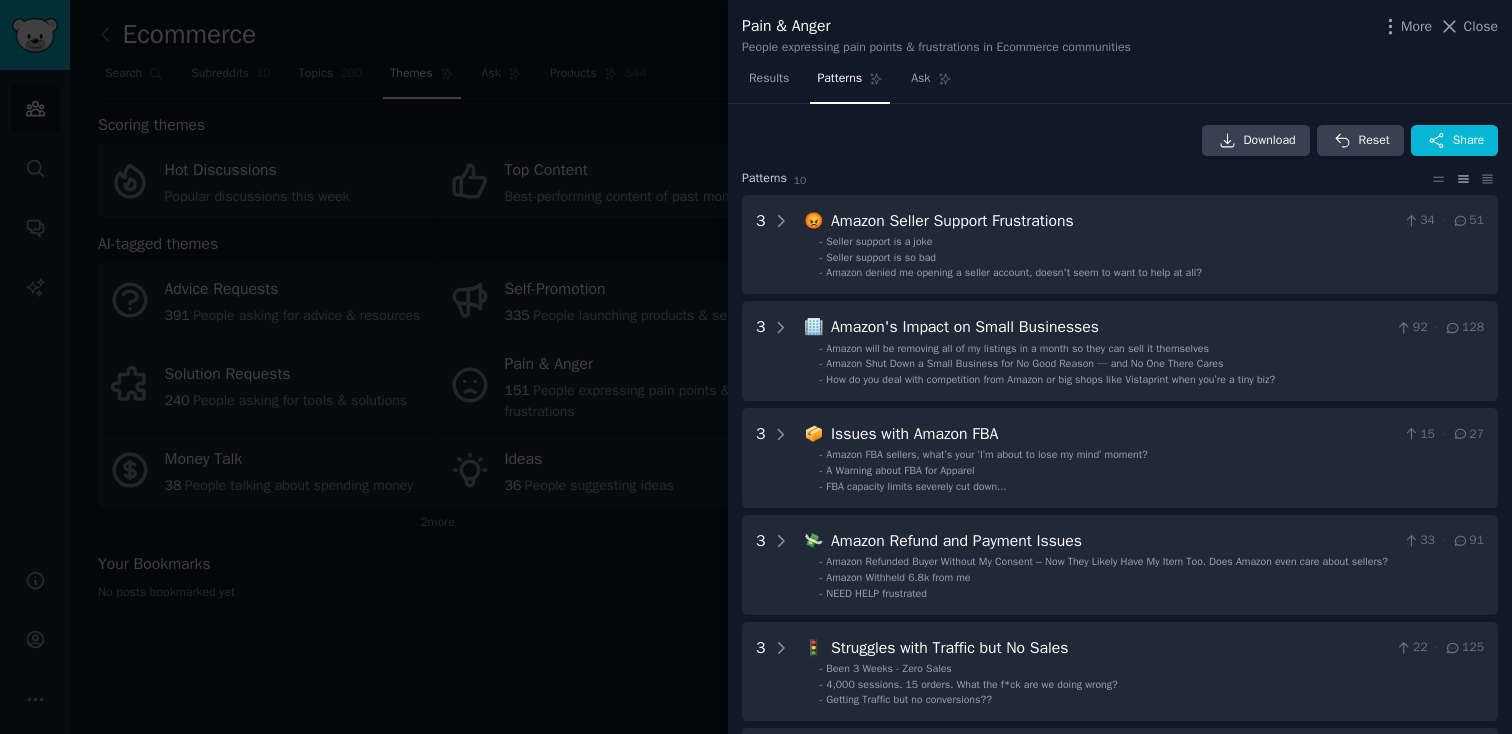 scroll, scrollTop: 0, scrollLeft: 0, axis: both 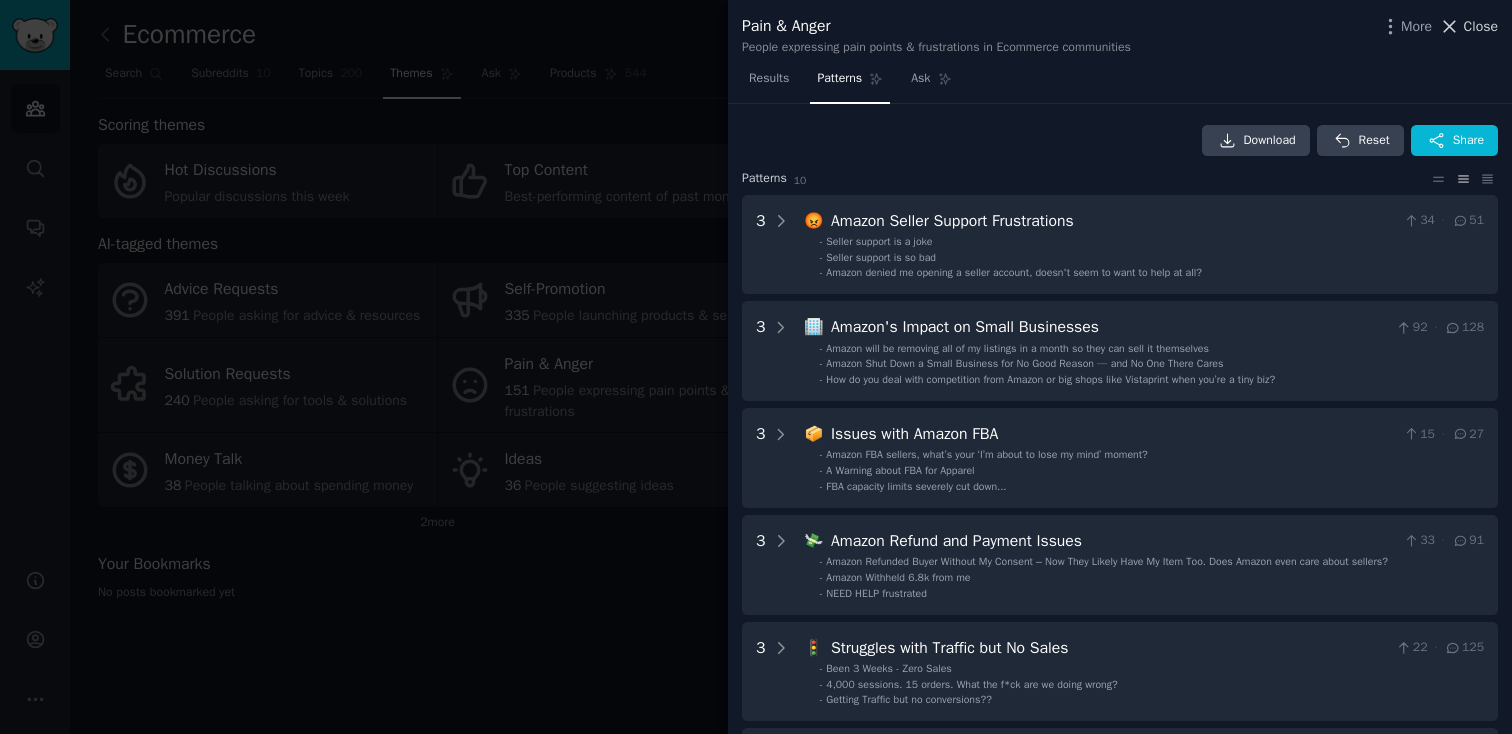 click on "Close" at bounding box center (1481, 26) 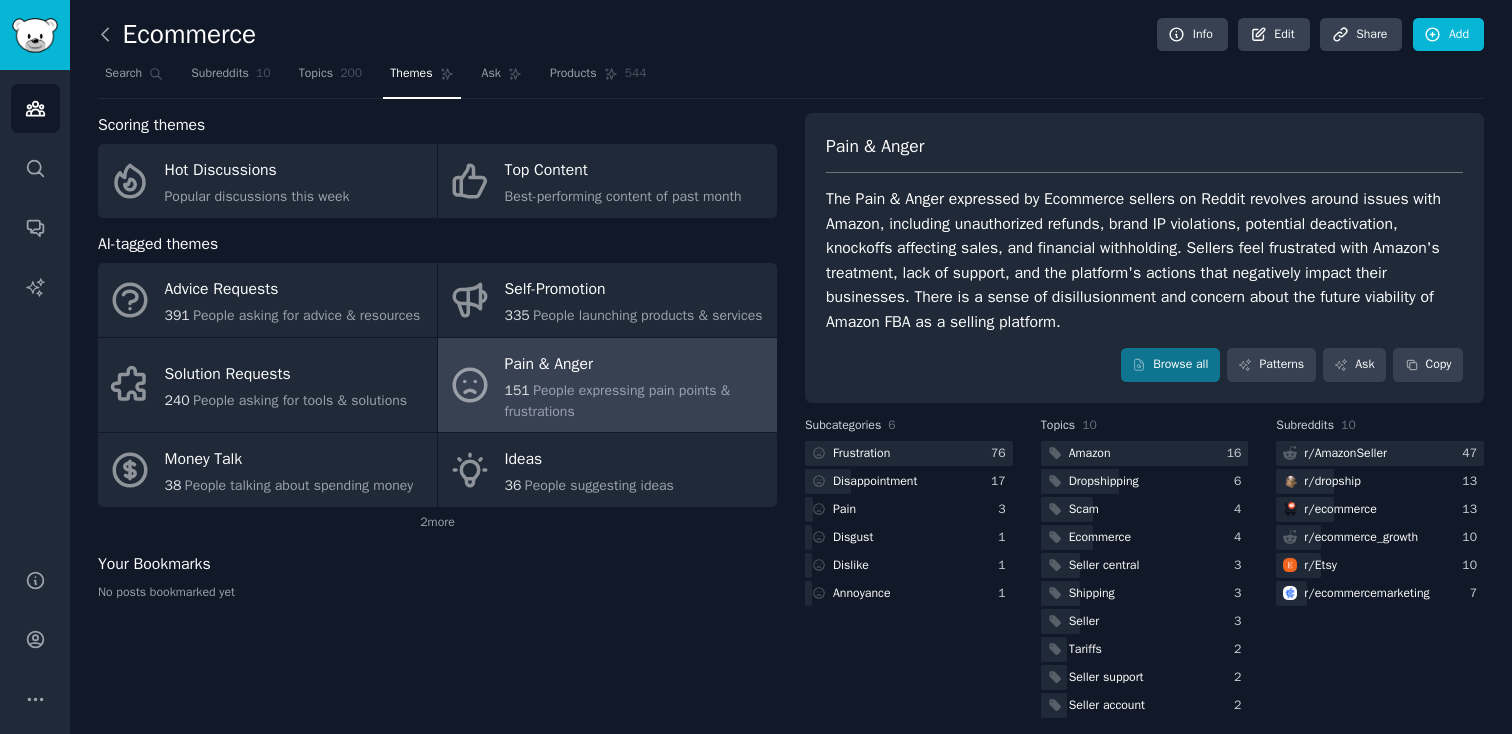 click 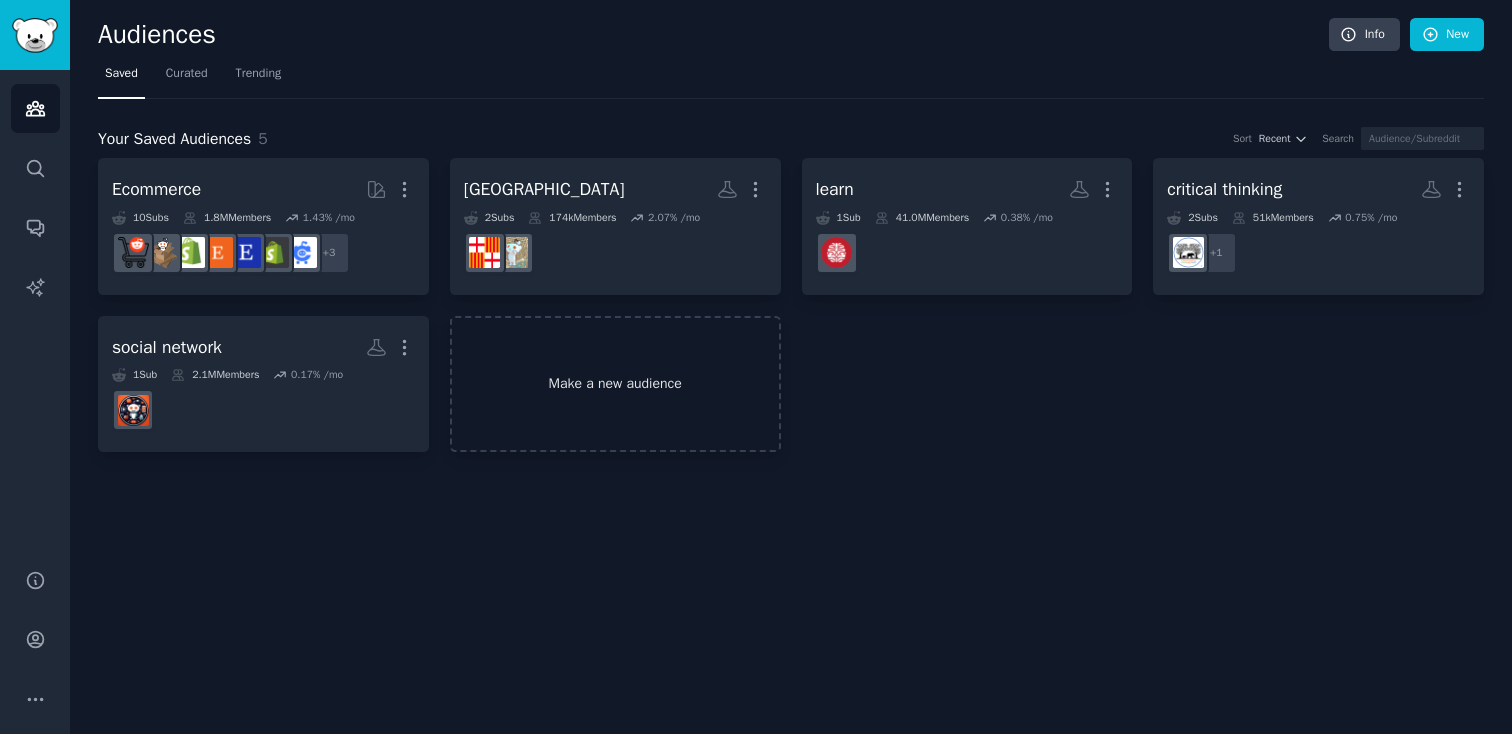 click on "Make a new audience" at bounding box center [615, 384] 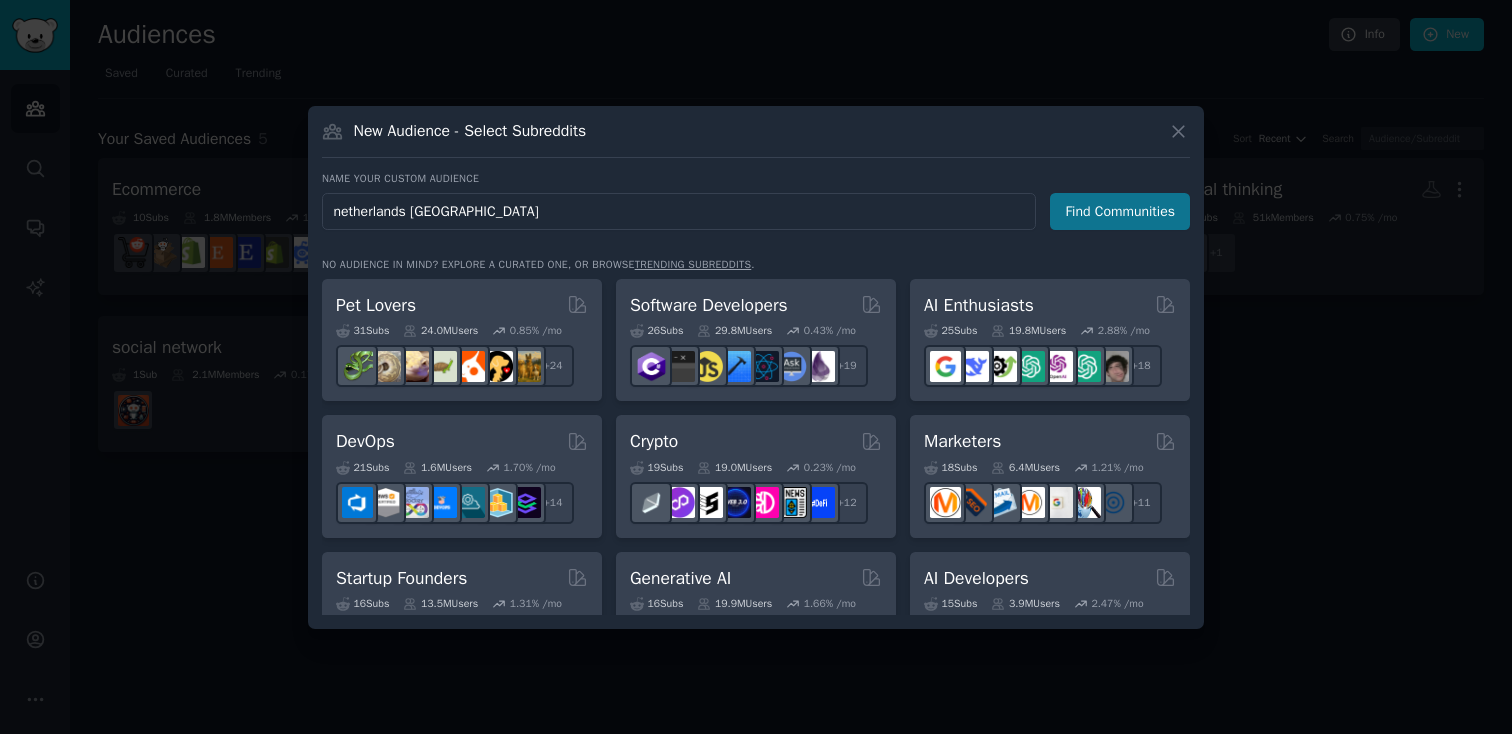 type on "netherlands [GEOGRAPHIC_DATA]" 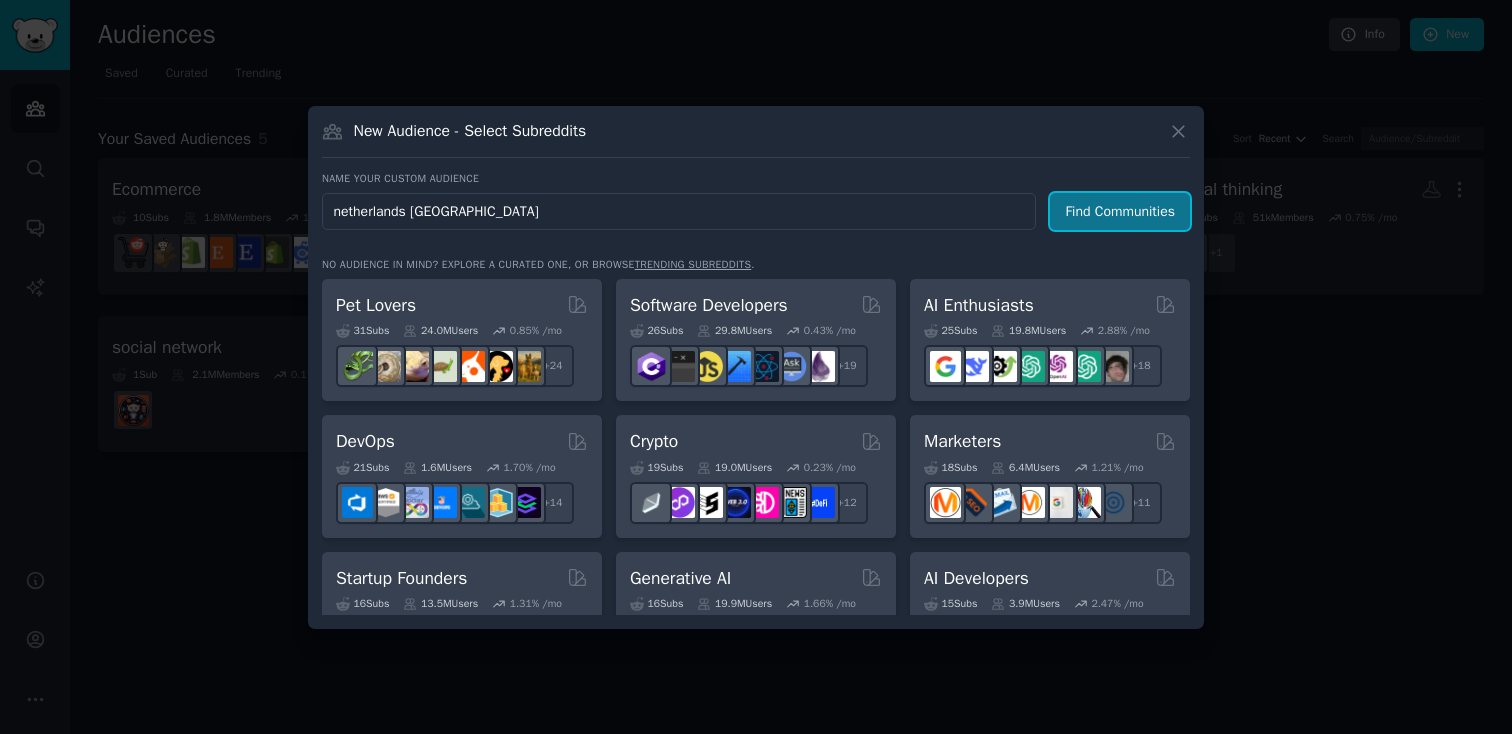 click on "Find Communities" at bounding box center (1120, 211) 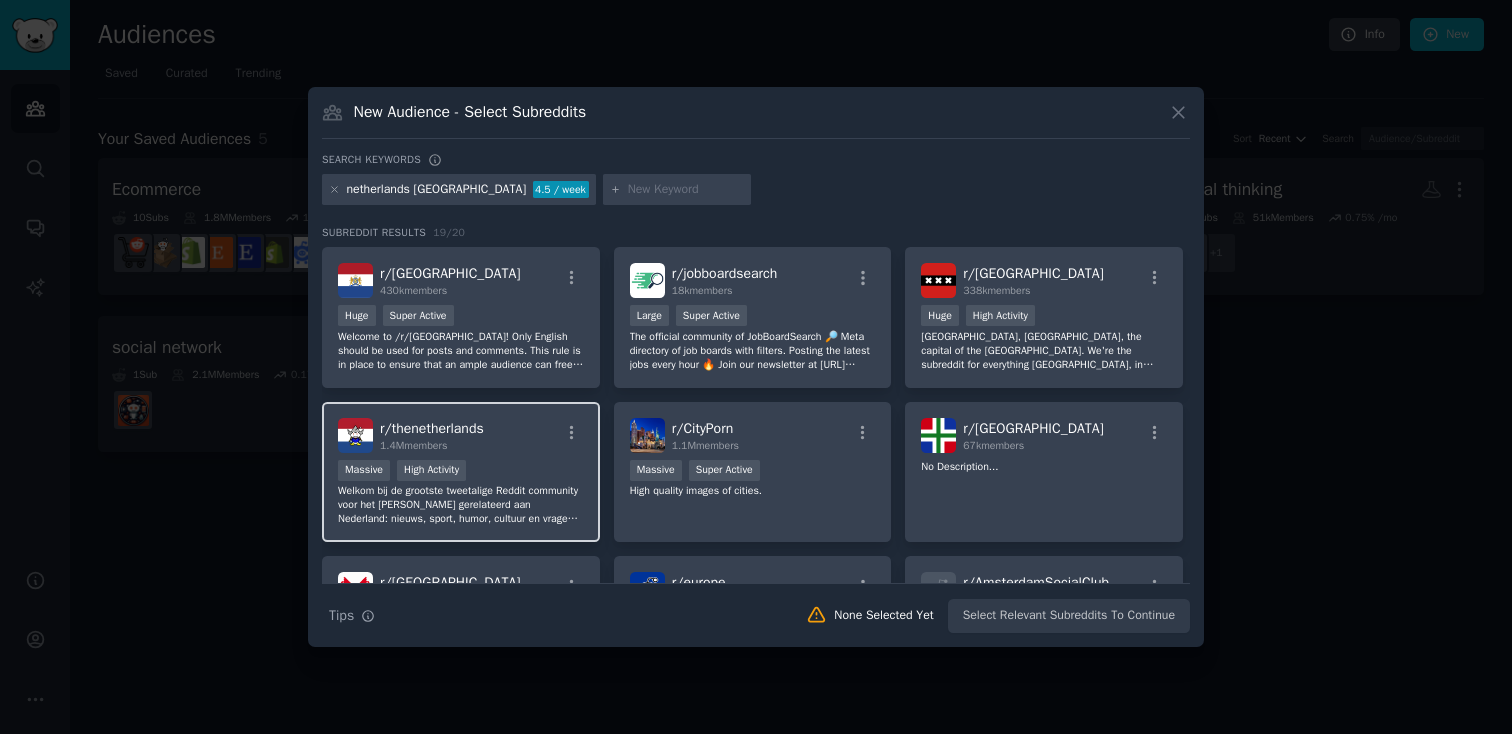 click on "r/ thenetherlands 1.4M  members" at bounding box center (461, 435) 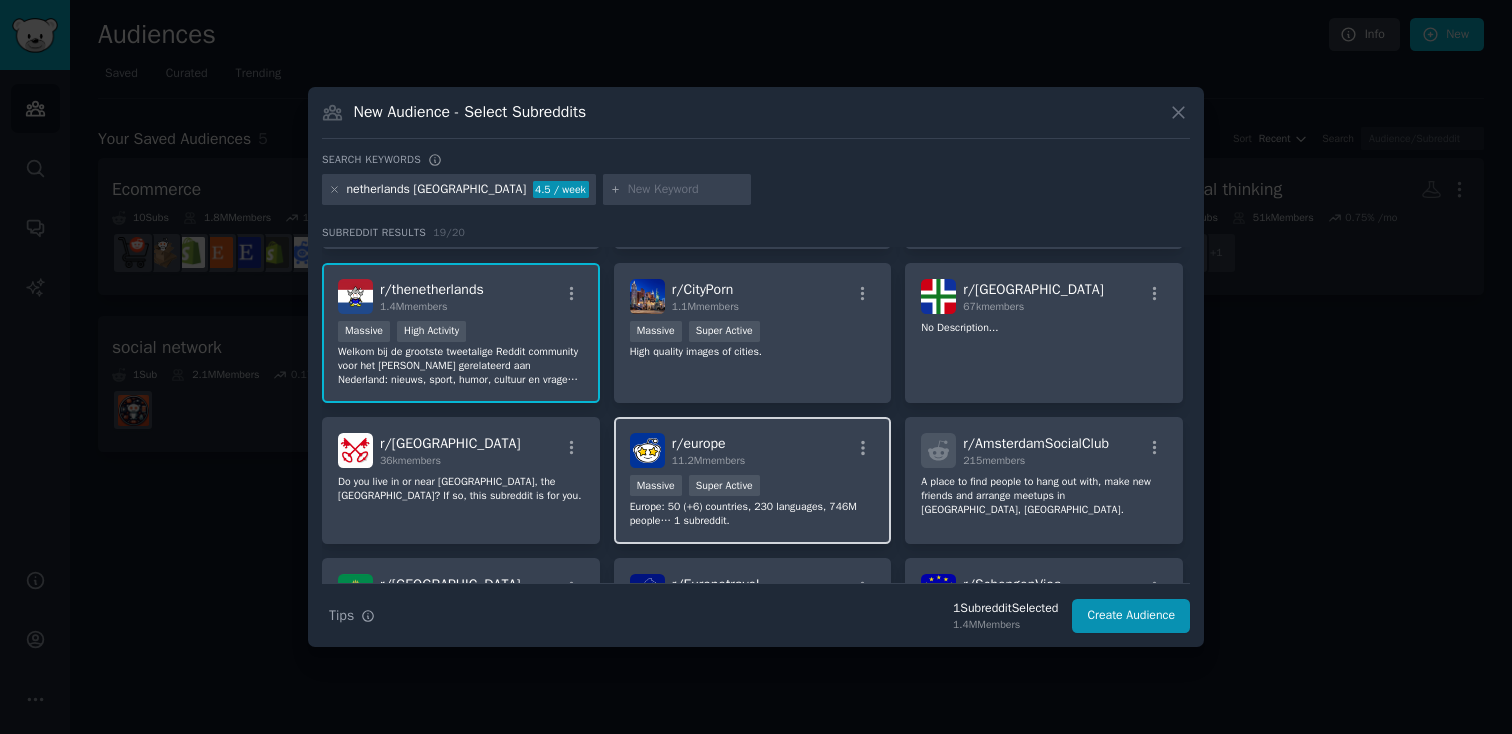 scroll, scrollTop: 0, scrollLeft: 0, axis: both 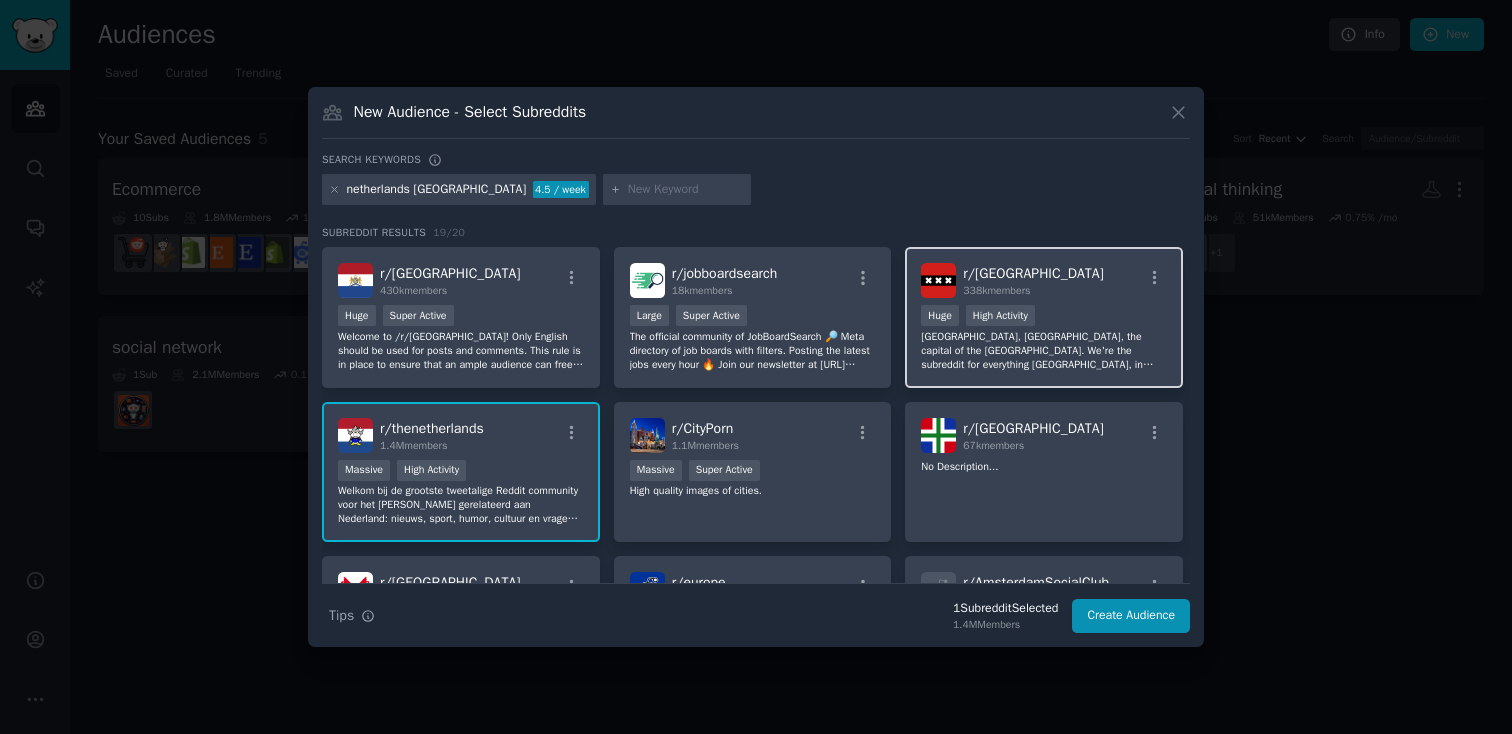 click on "[GEOGRAPHIC_DATA], [GEOGRAPHIC_DATA], the capital of the [GEOGRAPHIC_DATA]. We're the subreddit for everything [GEOGRAPHIC_DATA], in Dutch or in English. If this is your first time here, read our Wiki and use our sticky threads.
Questions belong in the Q&A Thread." at bounding box center (1044, 351) 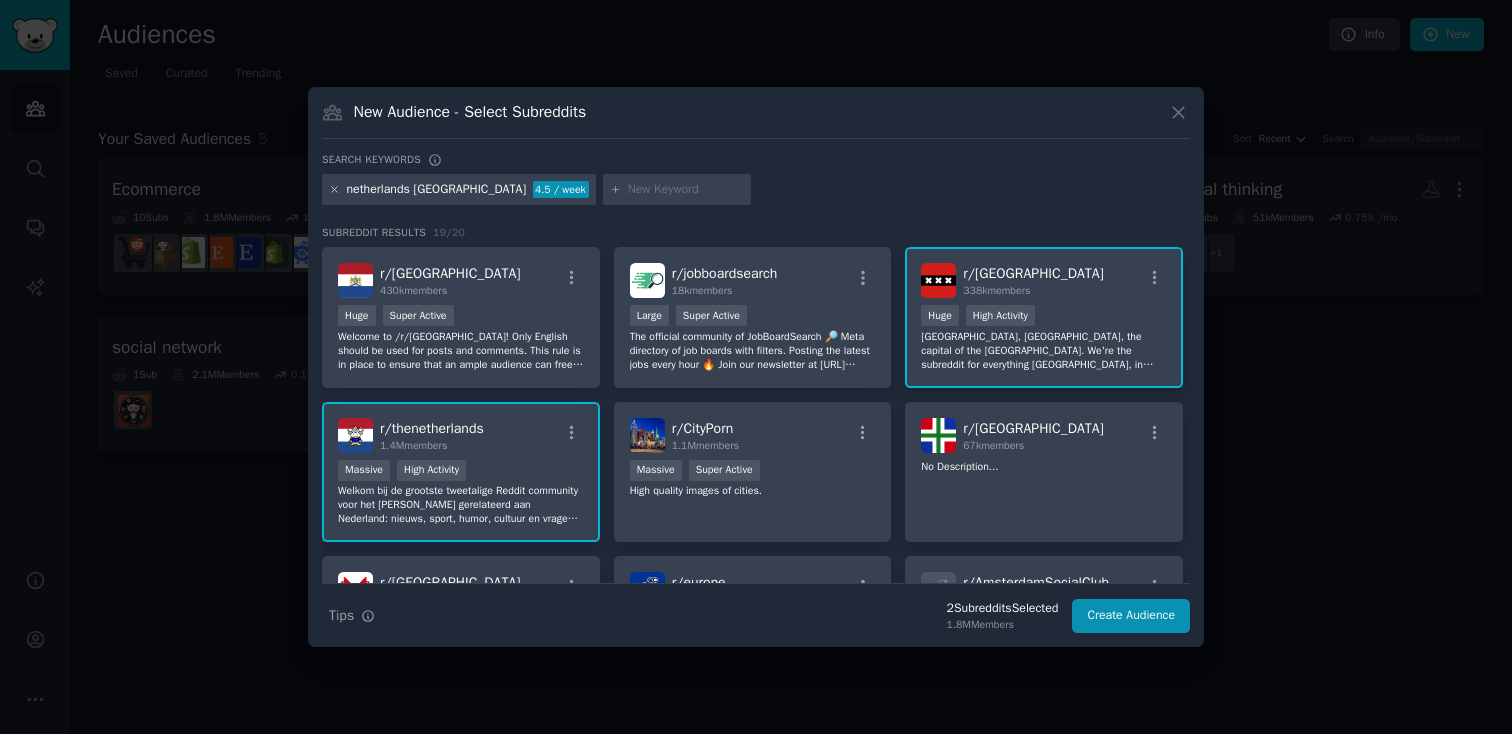 click 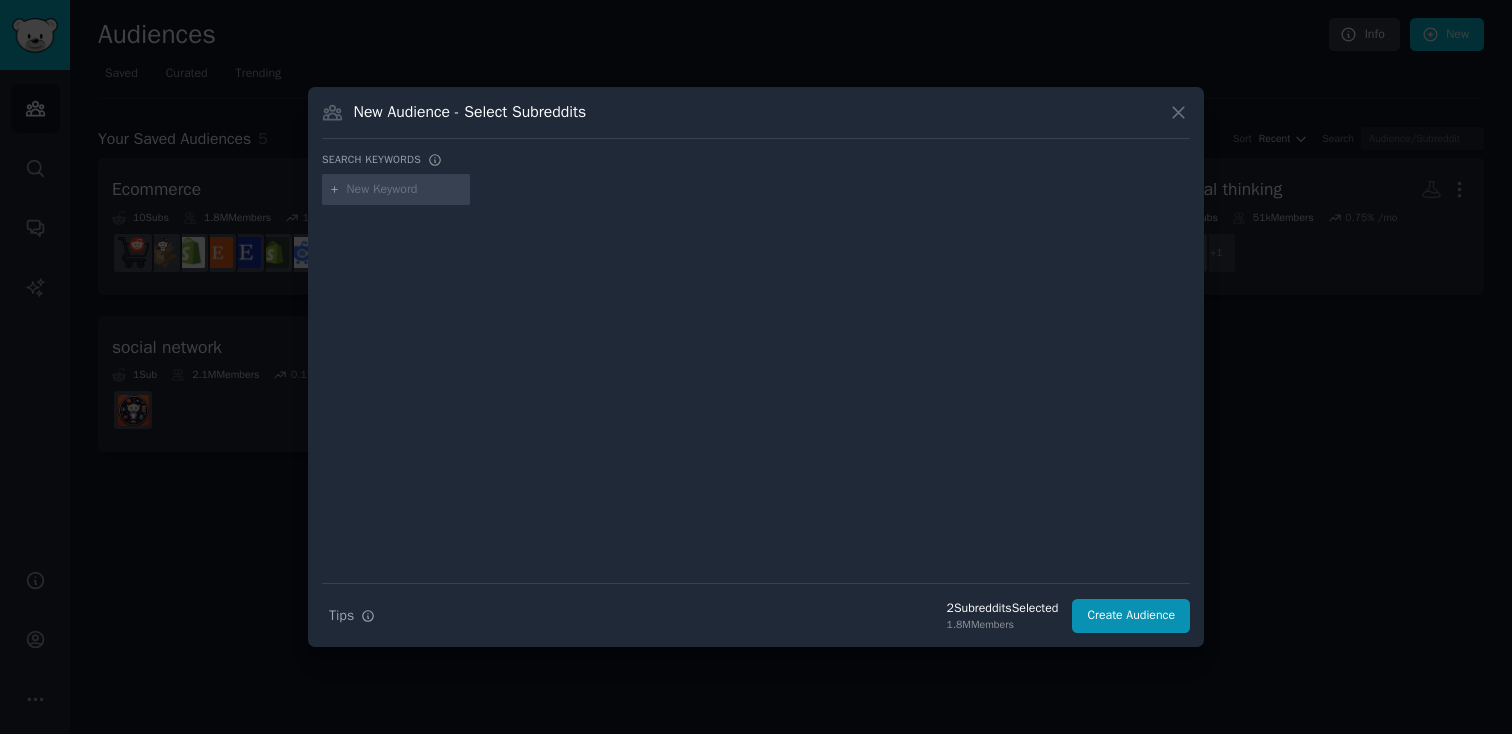 click at bounding box center (405, 190) 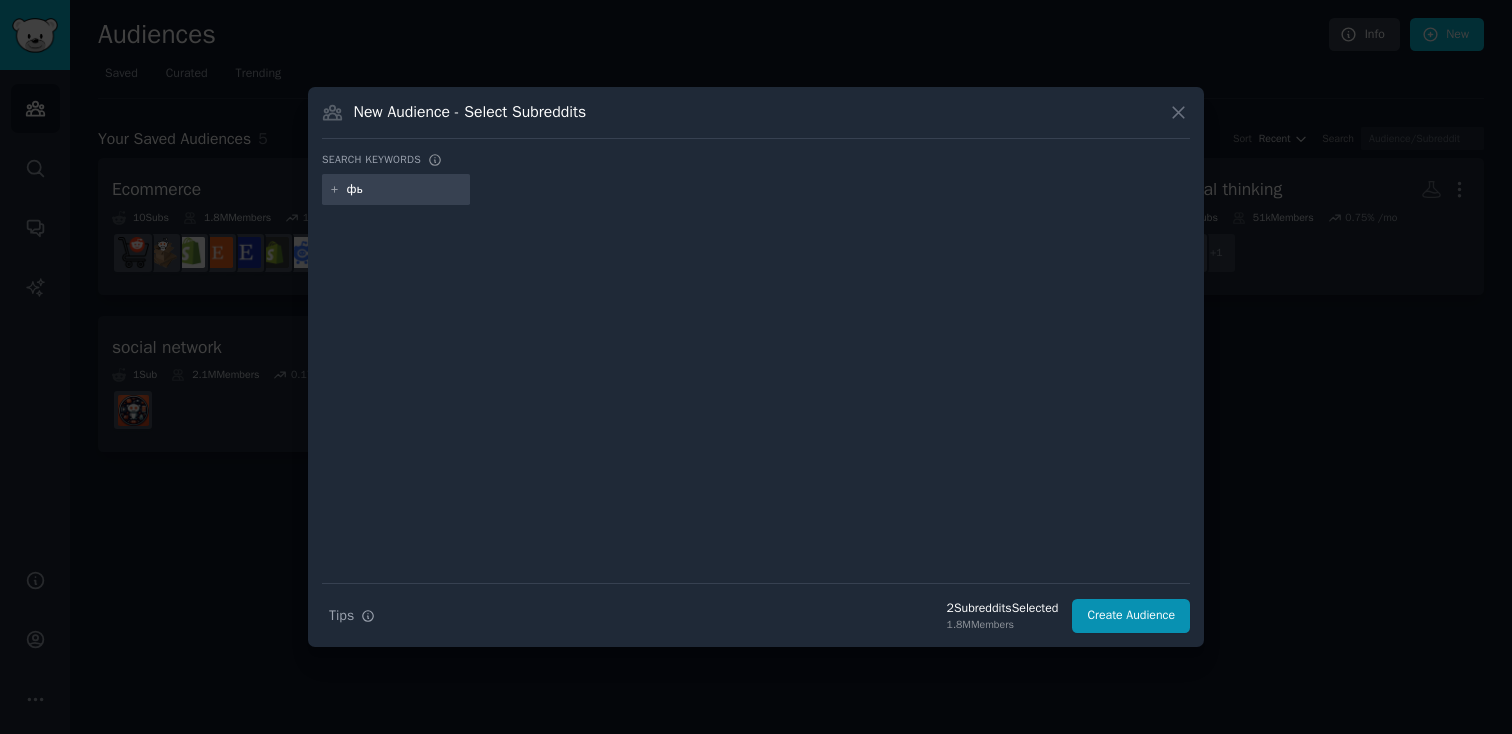 type on "ф" 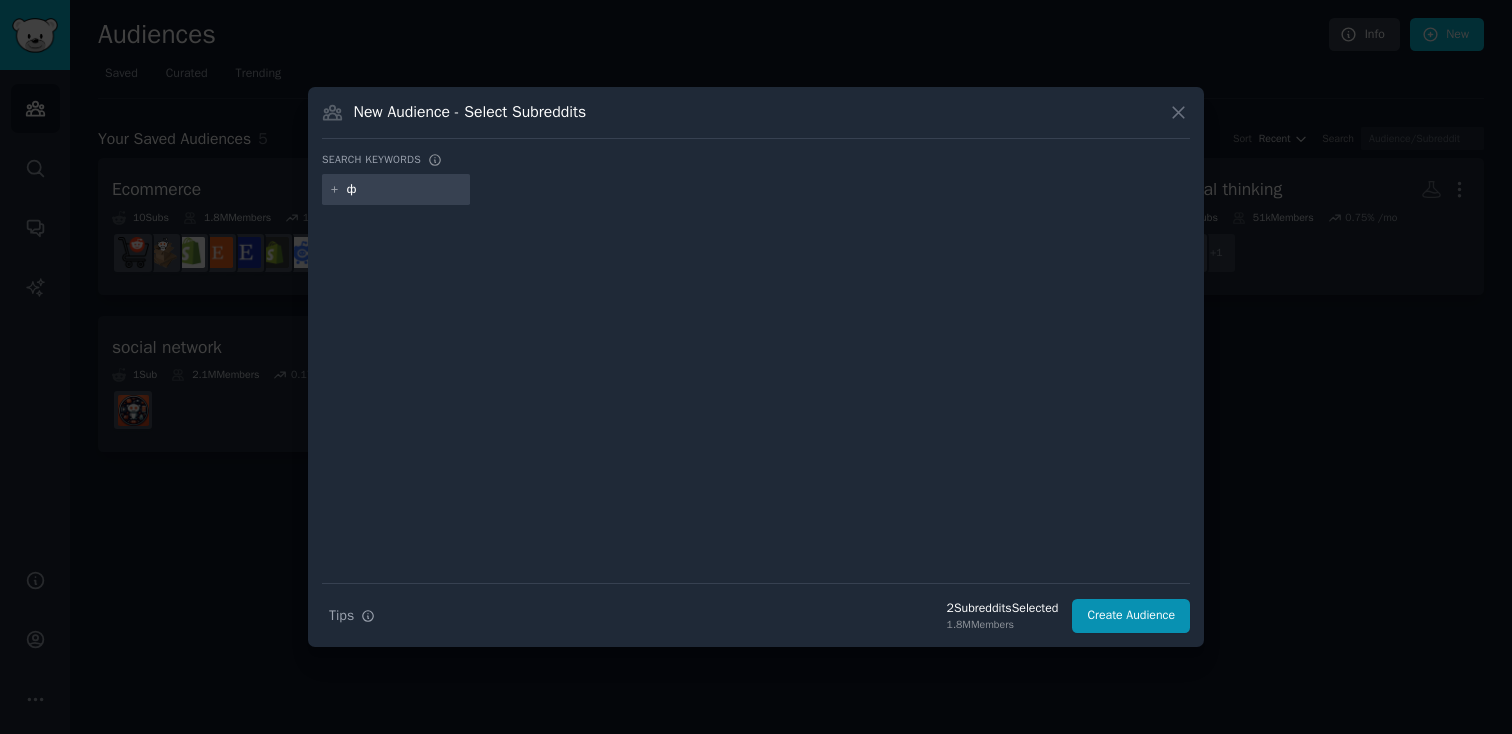 type 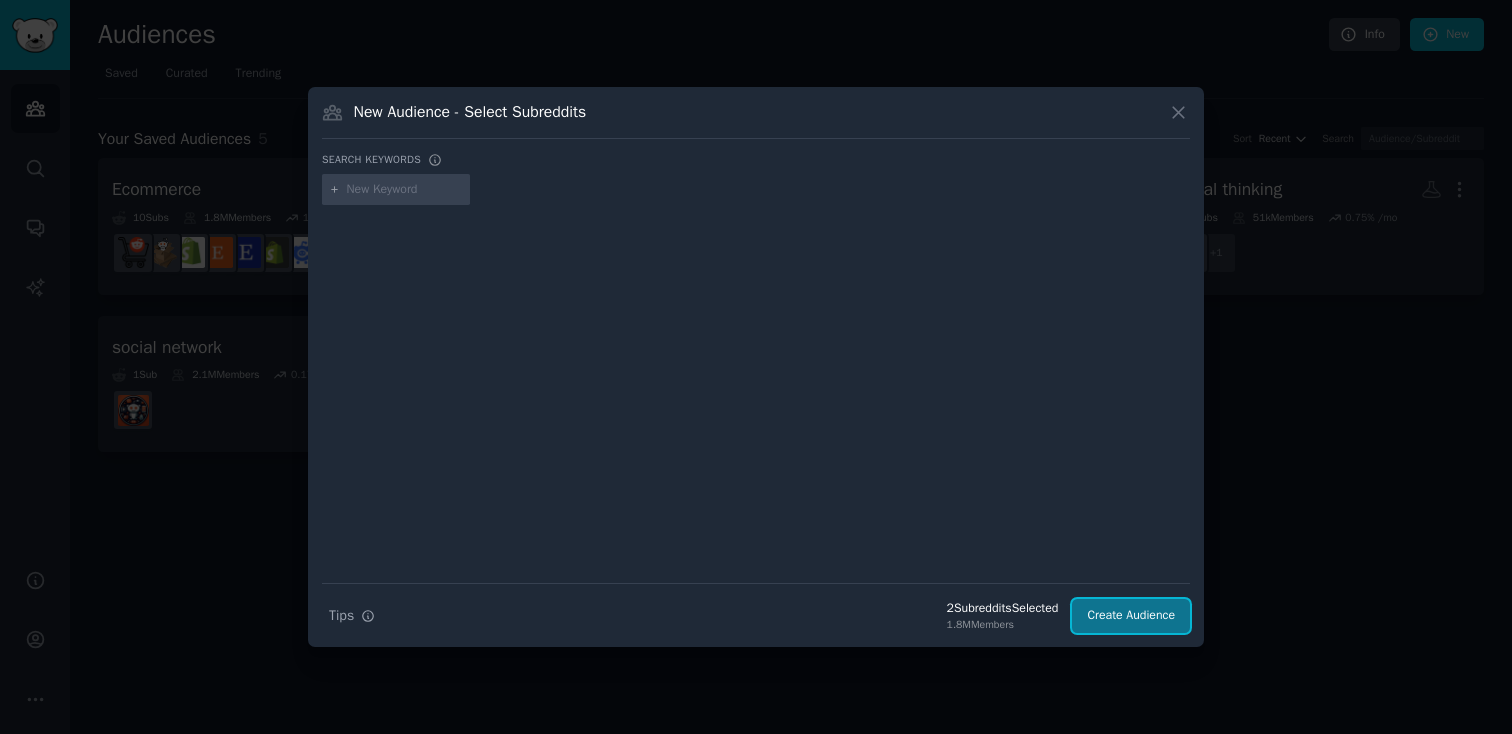 click on "Create Audience" at bounding box center (1131, 616) 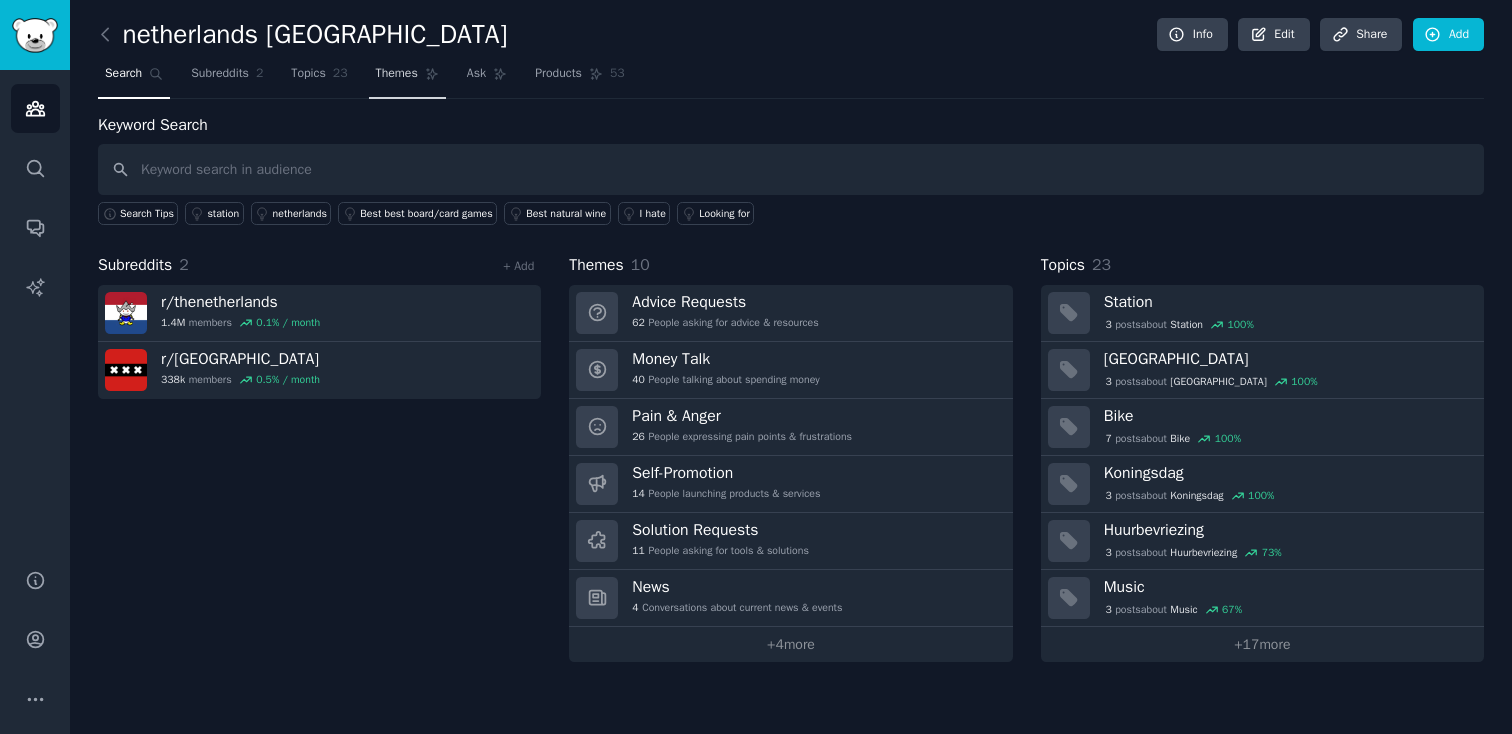 click on "Themes" at bounding box center (397, 74) 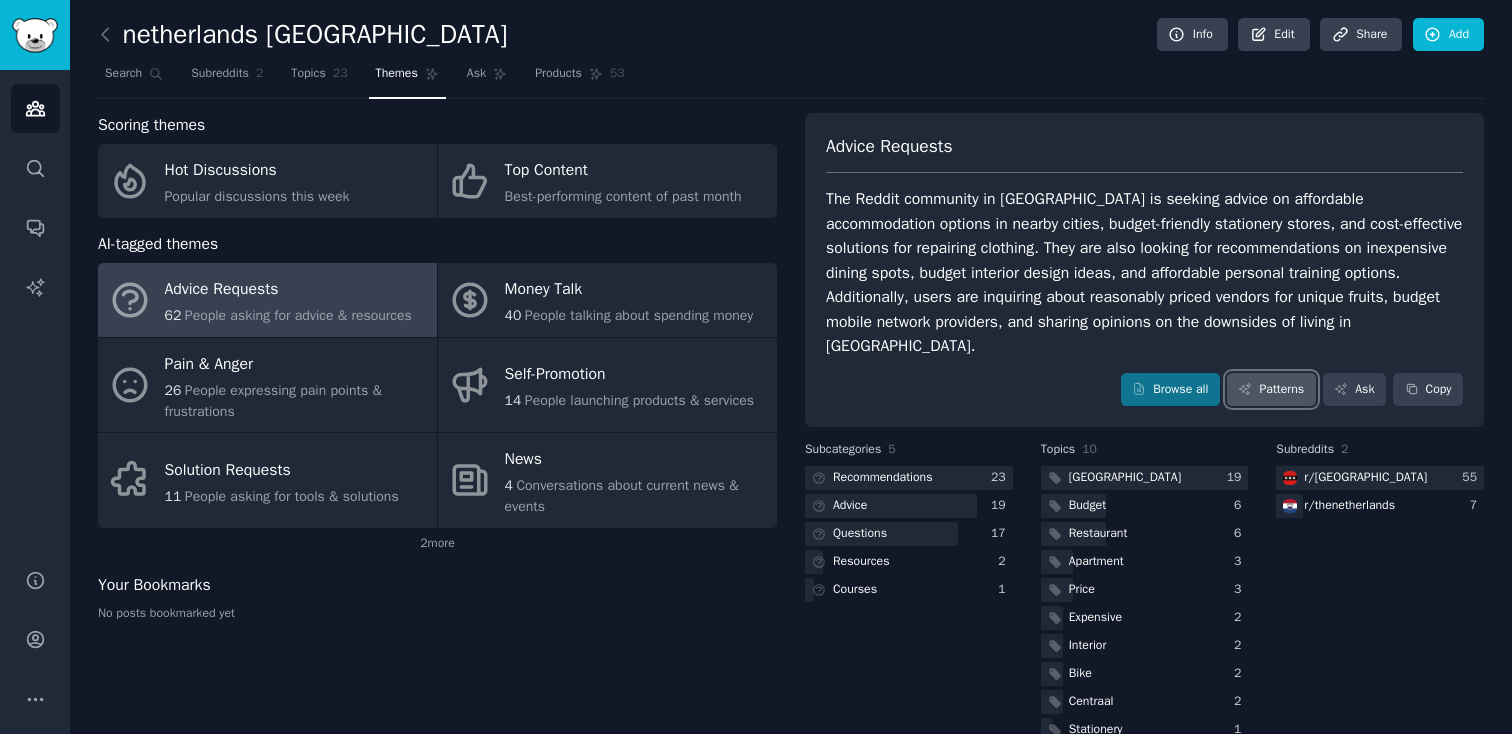 click on "Patterns" at bounding box center [1271, 390] 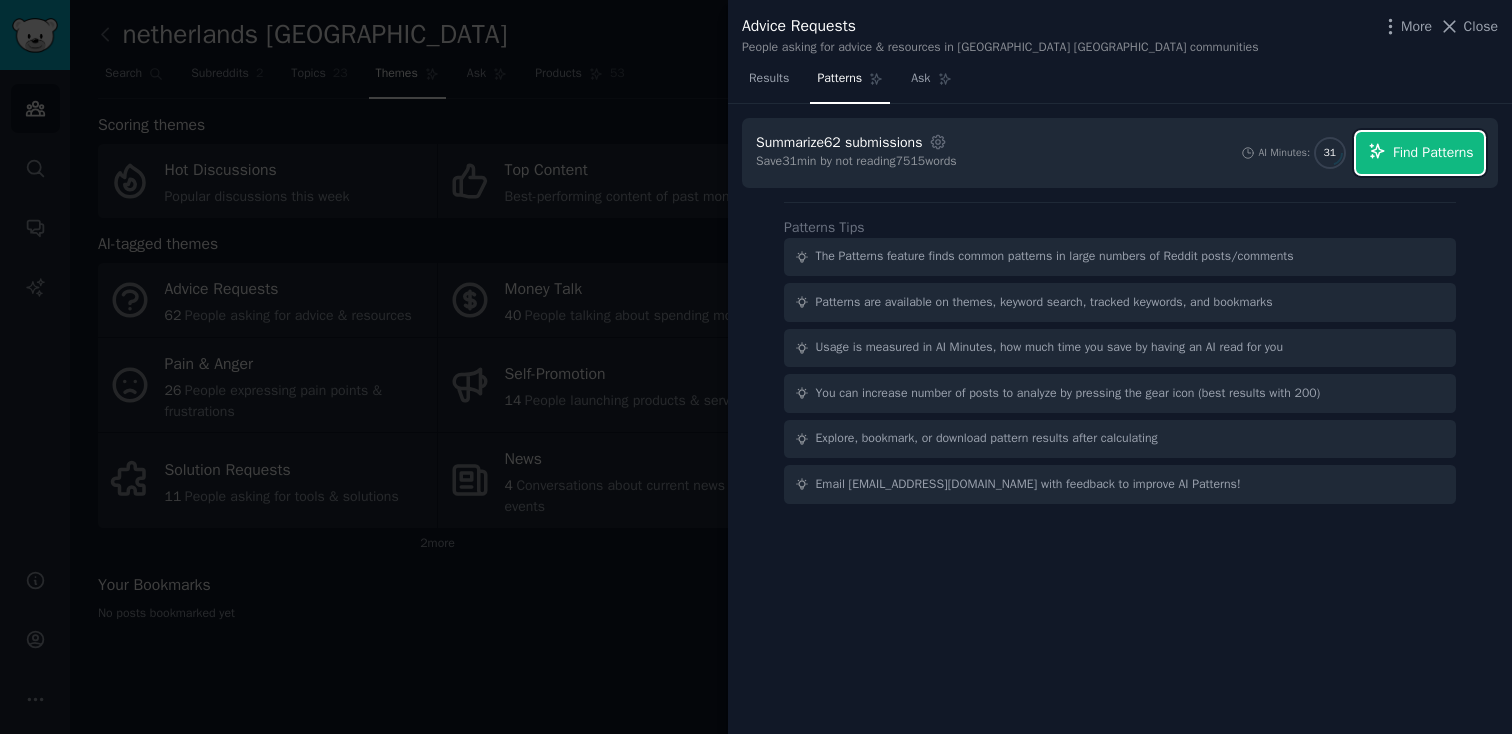 click on "Find Patterns" at bounding box center (1420, 153) 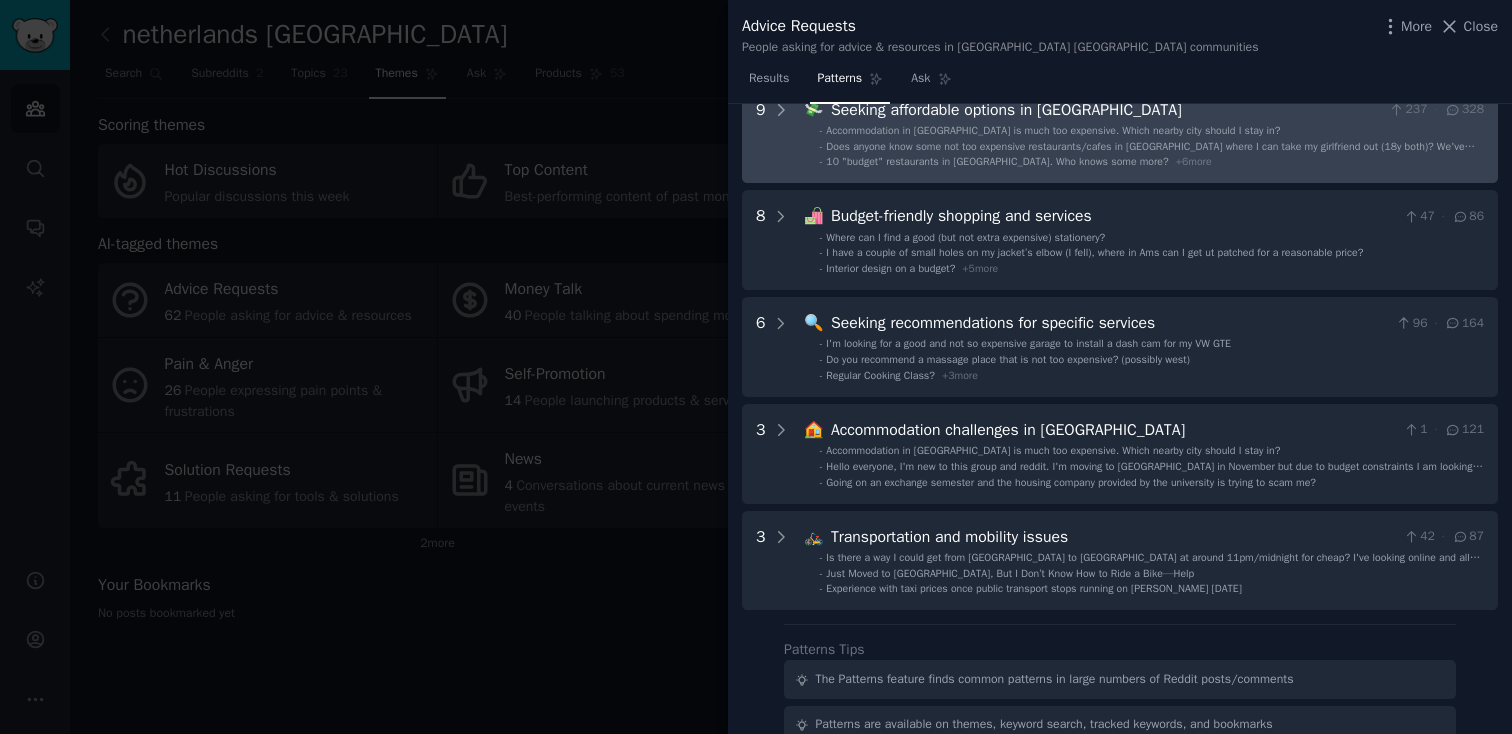 scroll, scrollTop: 0, scrollLeft: 0, axis: both 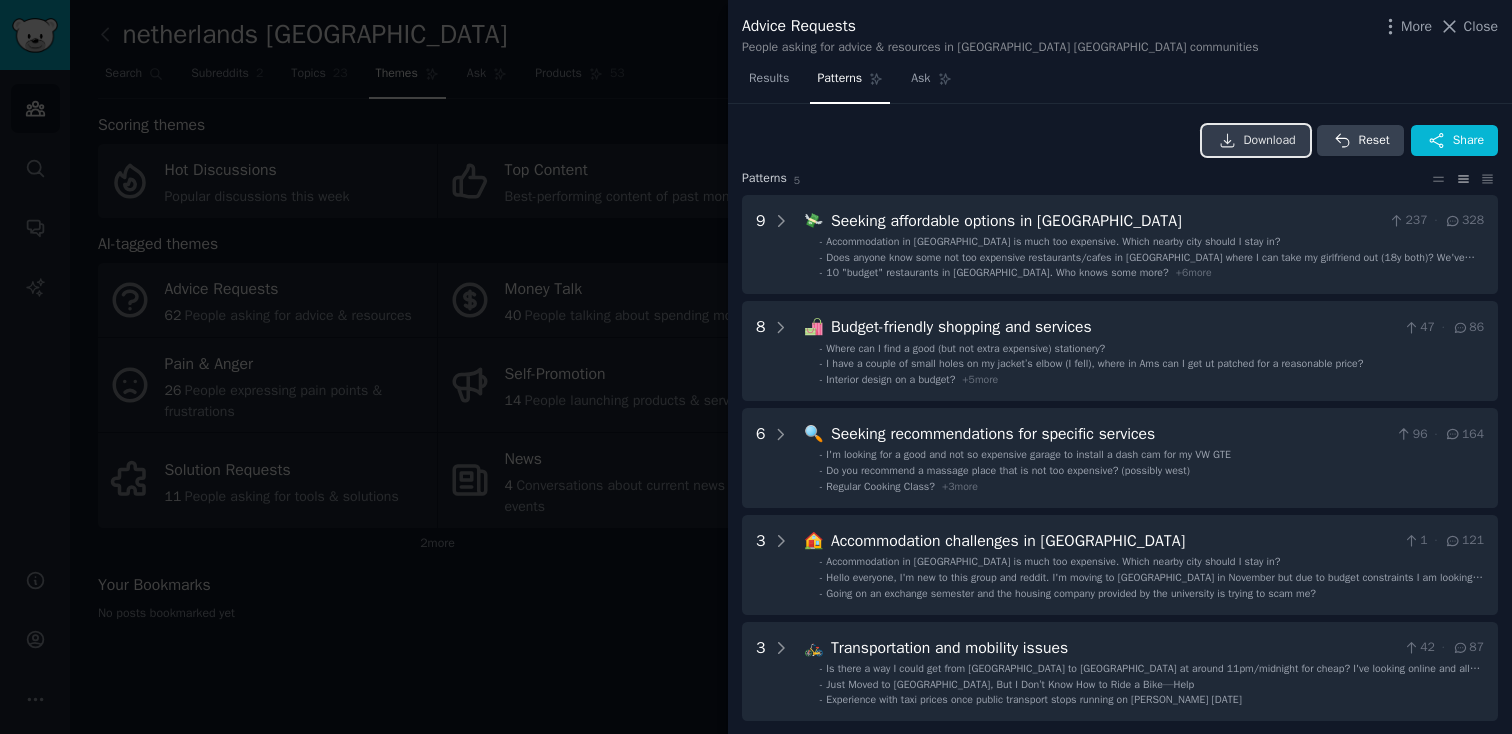 click on "Download" at bounding box center [1270, 141] 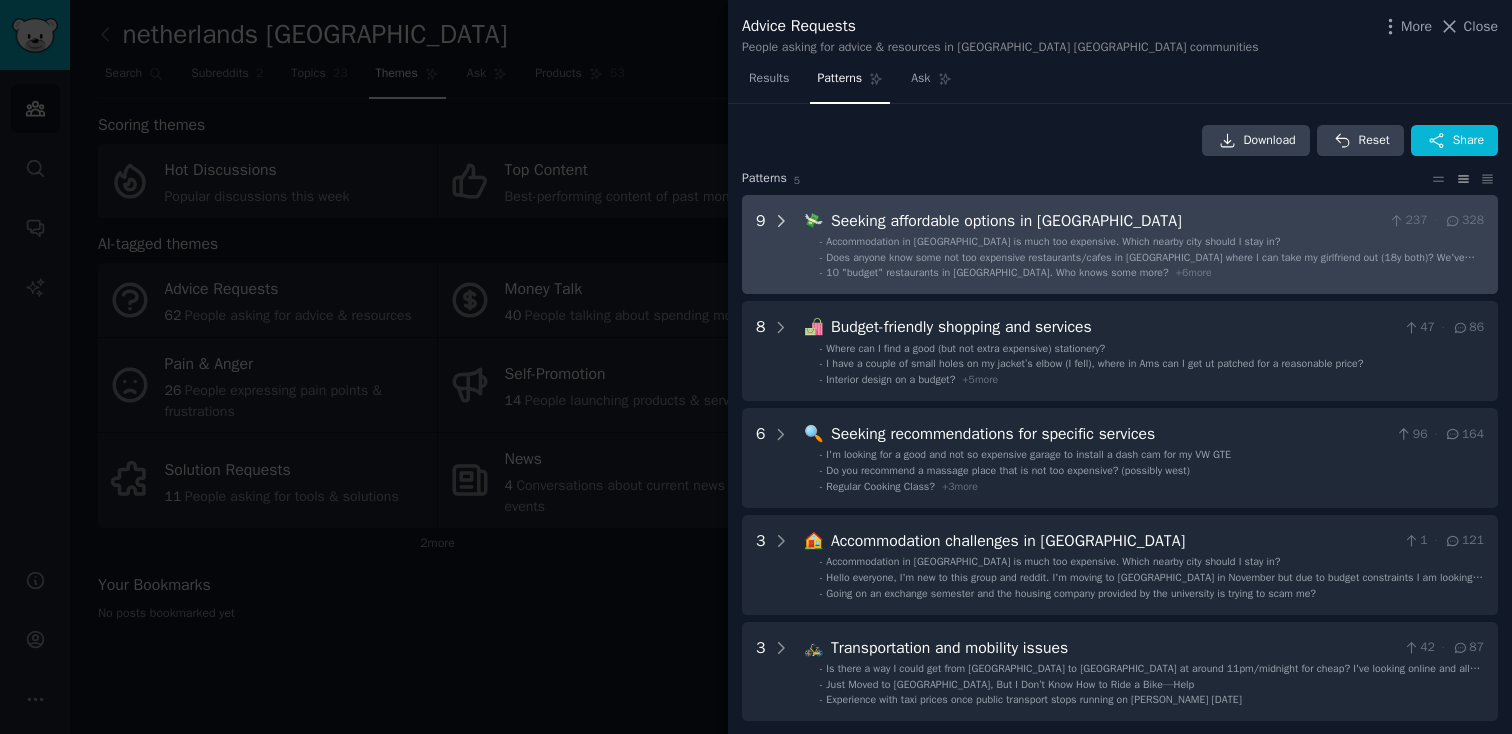 click 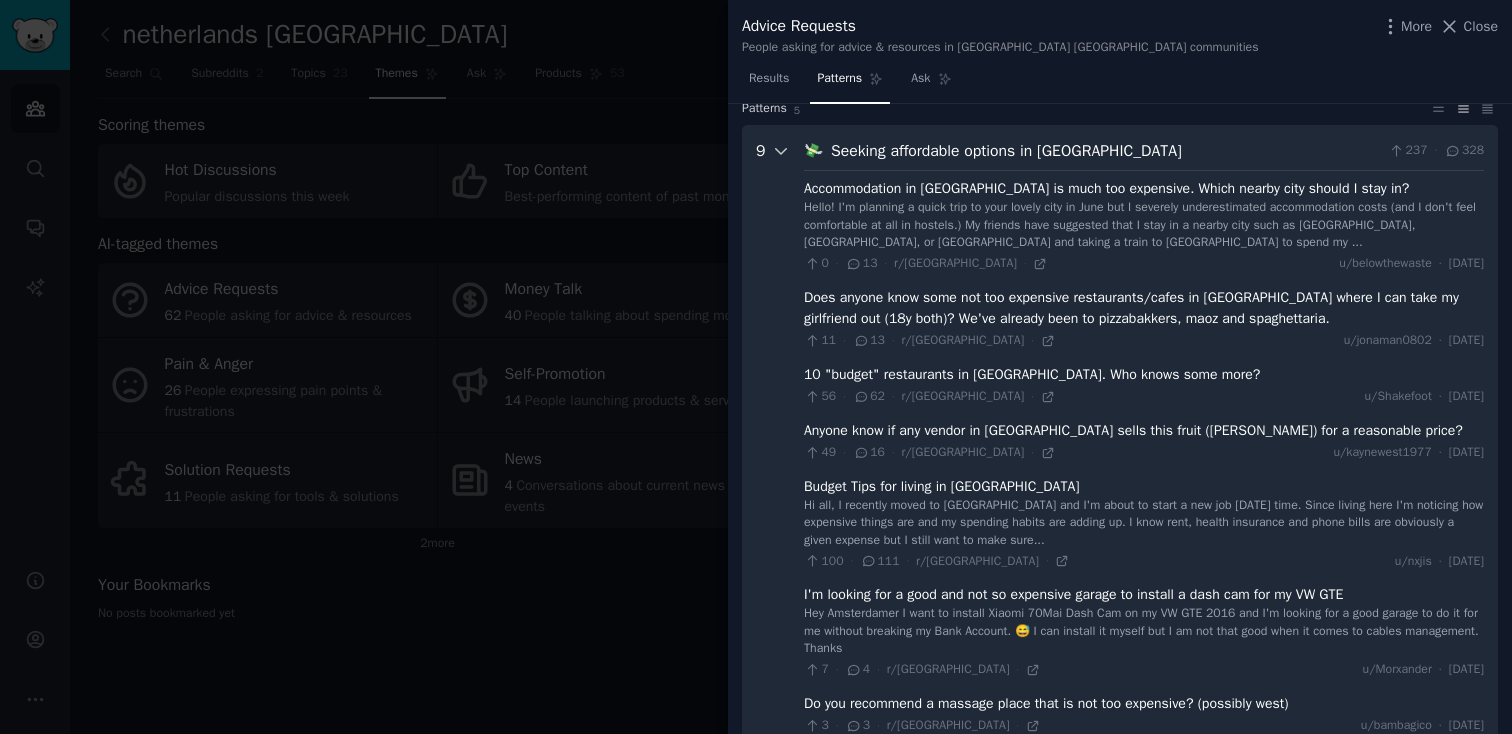 scroll, scrollTop: 91, scrollLeft: 0, axis: vertical 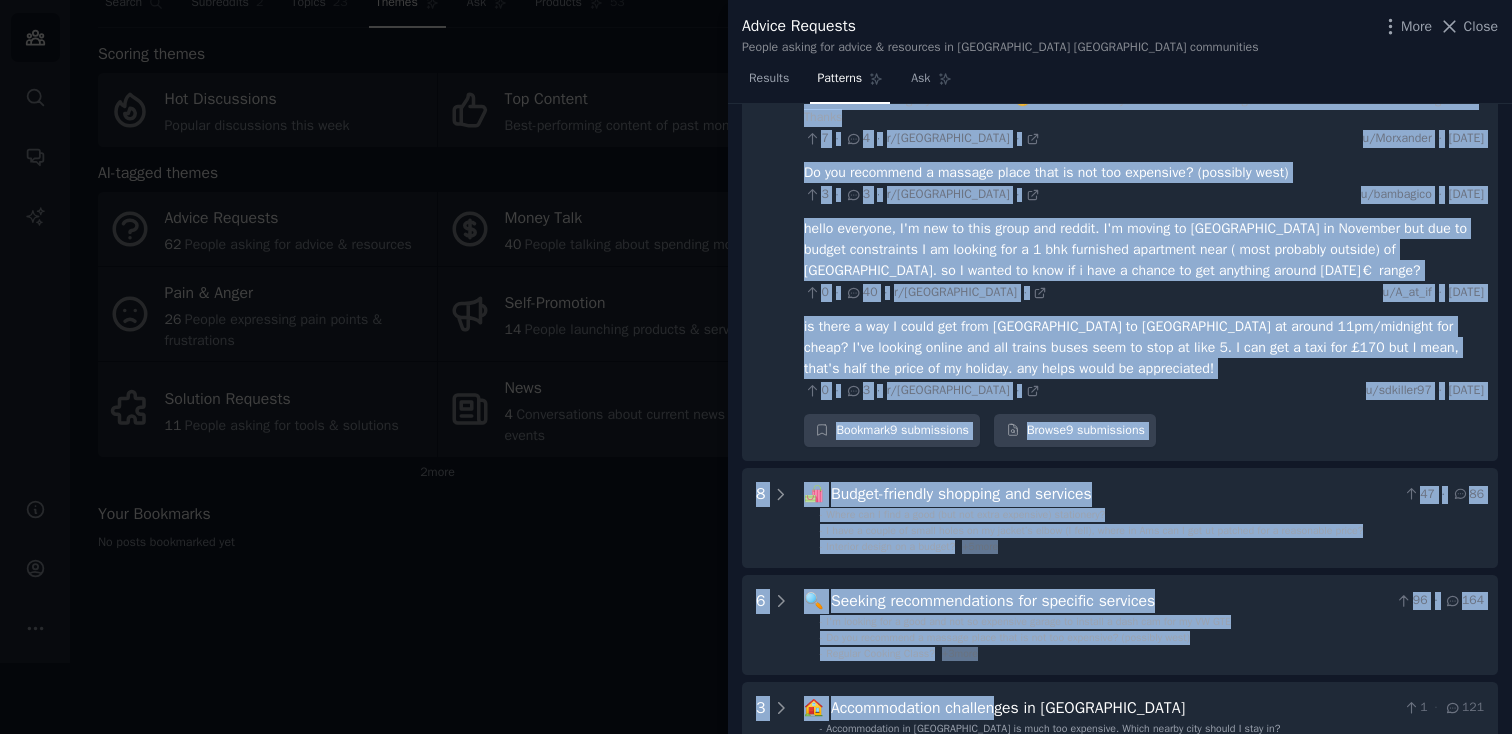 drag, startPoint x: 795, startPoint y: 168, endPoint x: 1243, endPoint y: 391, distance: 500.4328 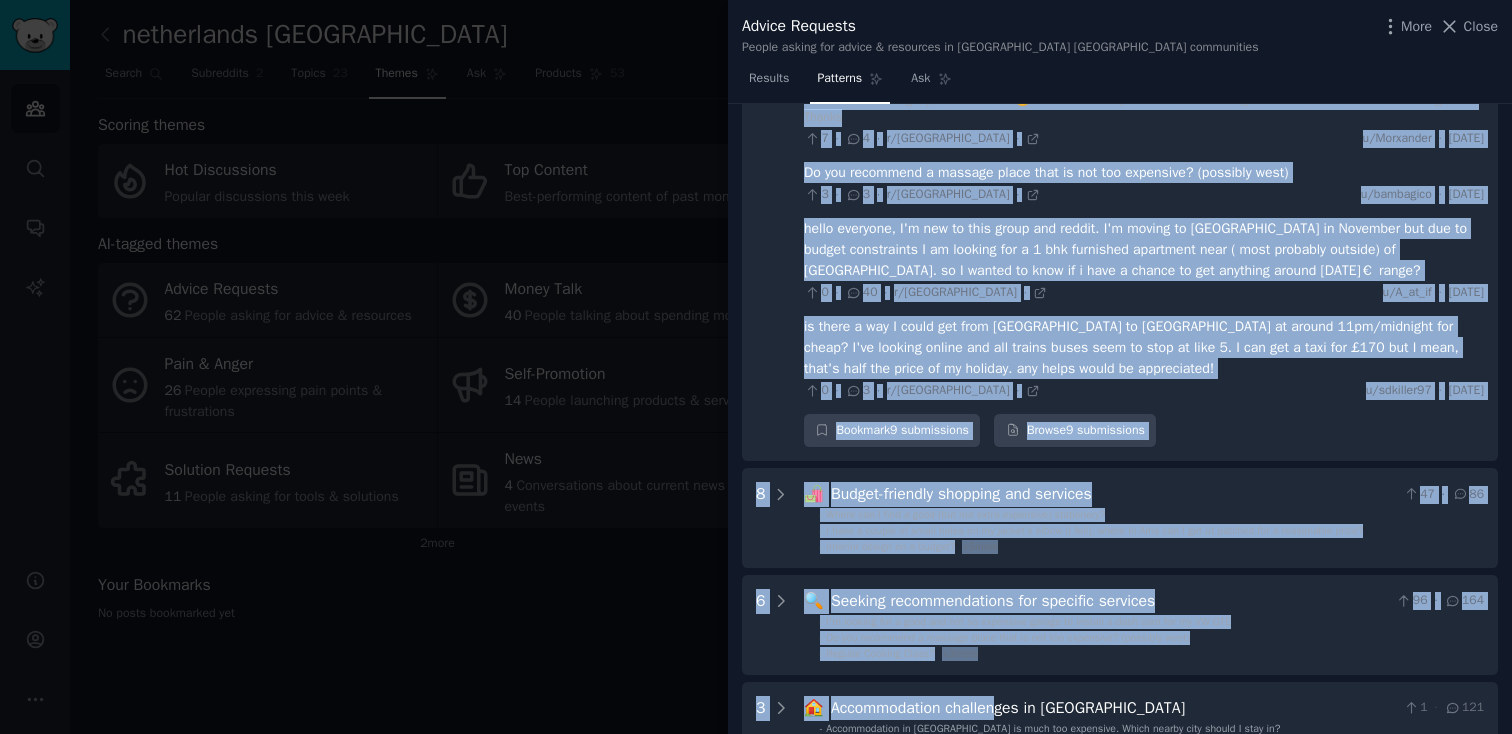 click on "0 · 3 · r/[GEOGRAPHIC_DATA] · u/sdkiller97 · [DATE]" at bounding box center [1144, 391] 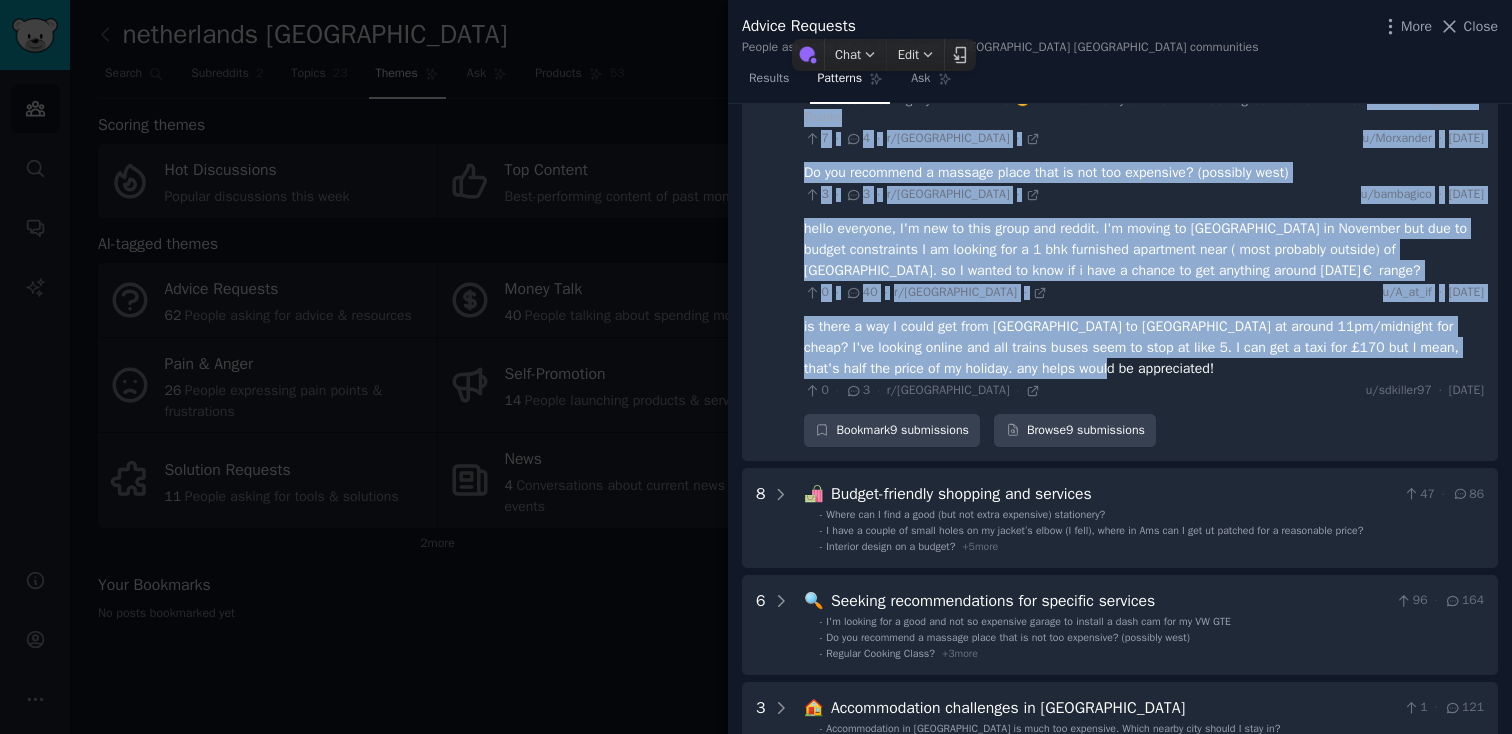 drag, startPoint x: 1227, startPoint y: 366, endPoint x: 807, endPoint y: 119, distance: 487.24634 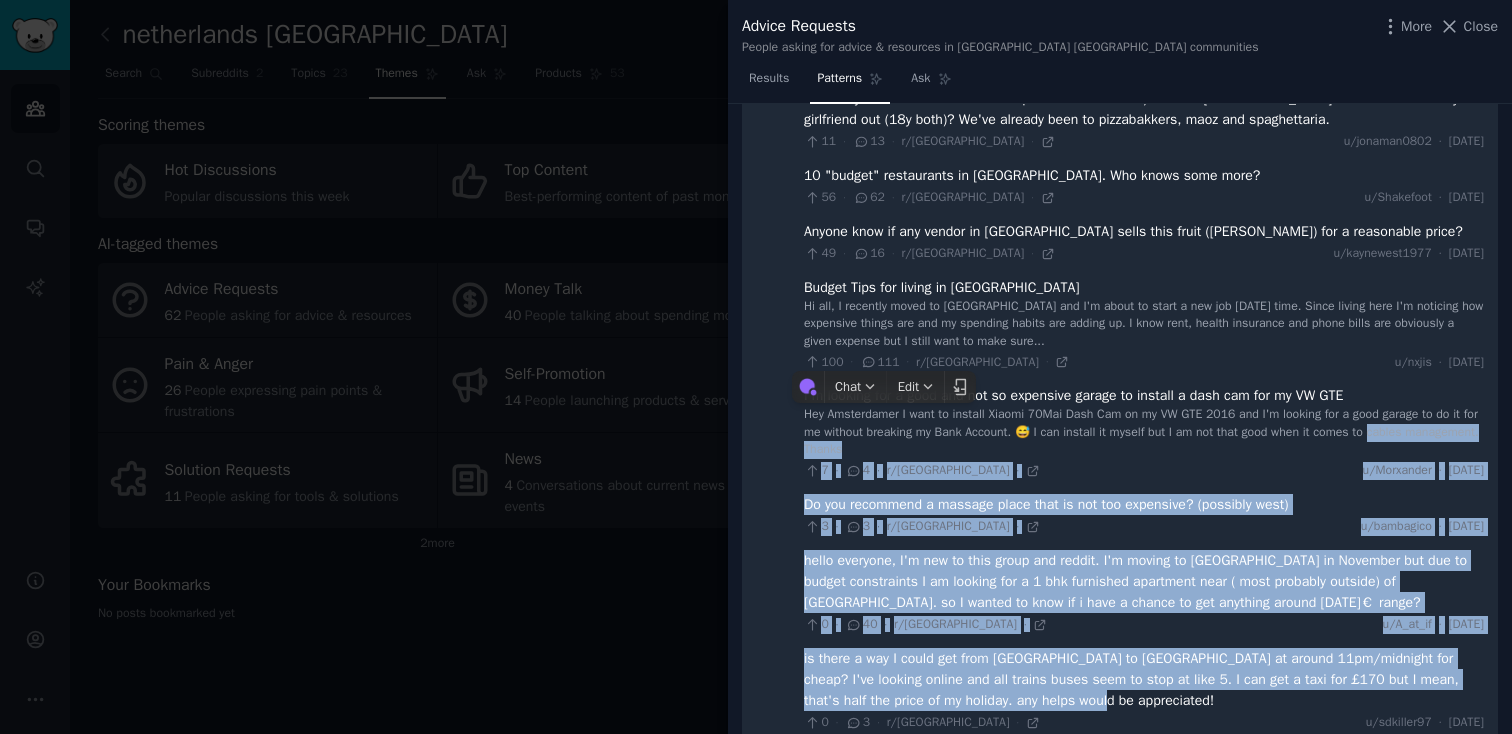 scroll, scrollTop: 0, scrollLeft: 0, axis: both 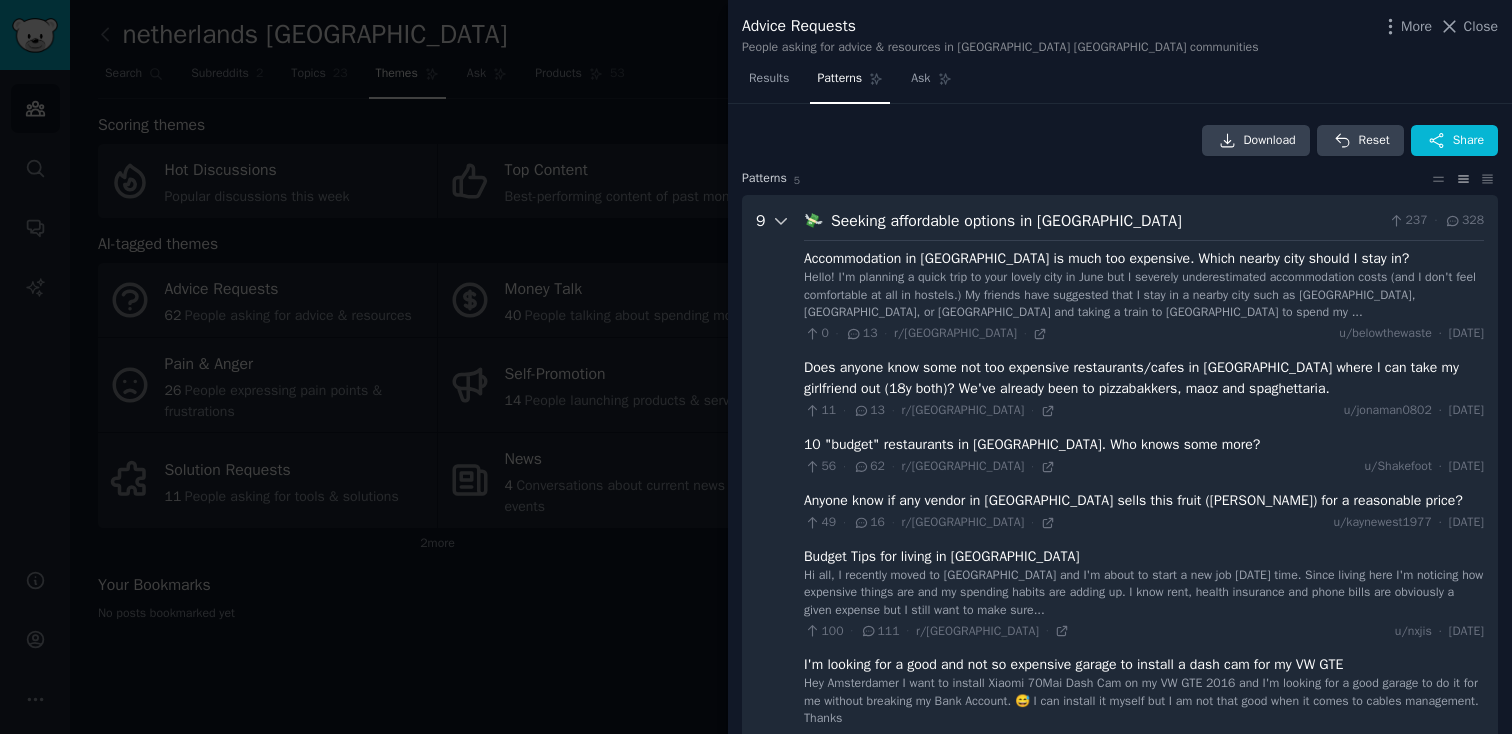 click at bounding box center [781, 629] 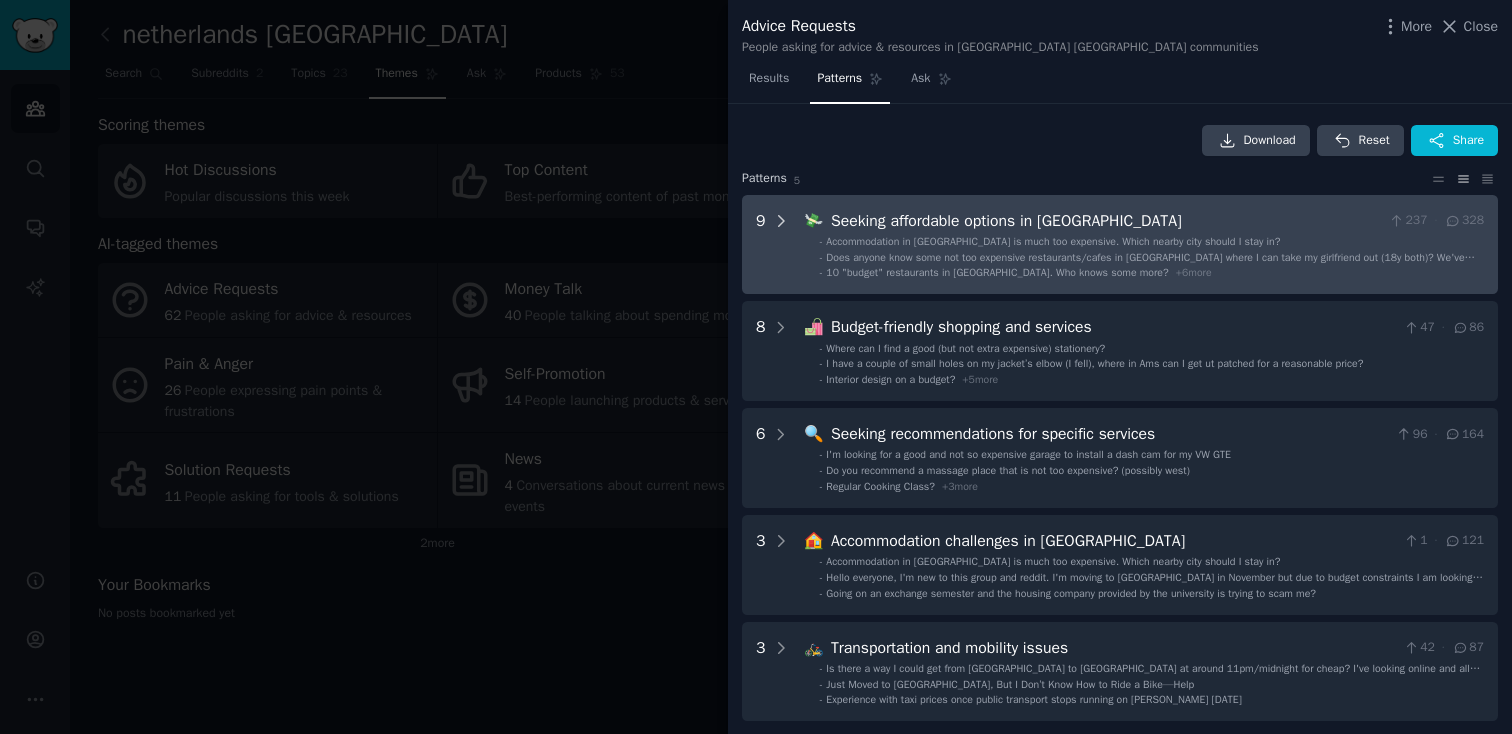 click 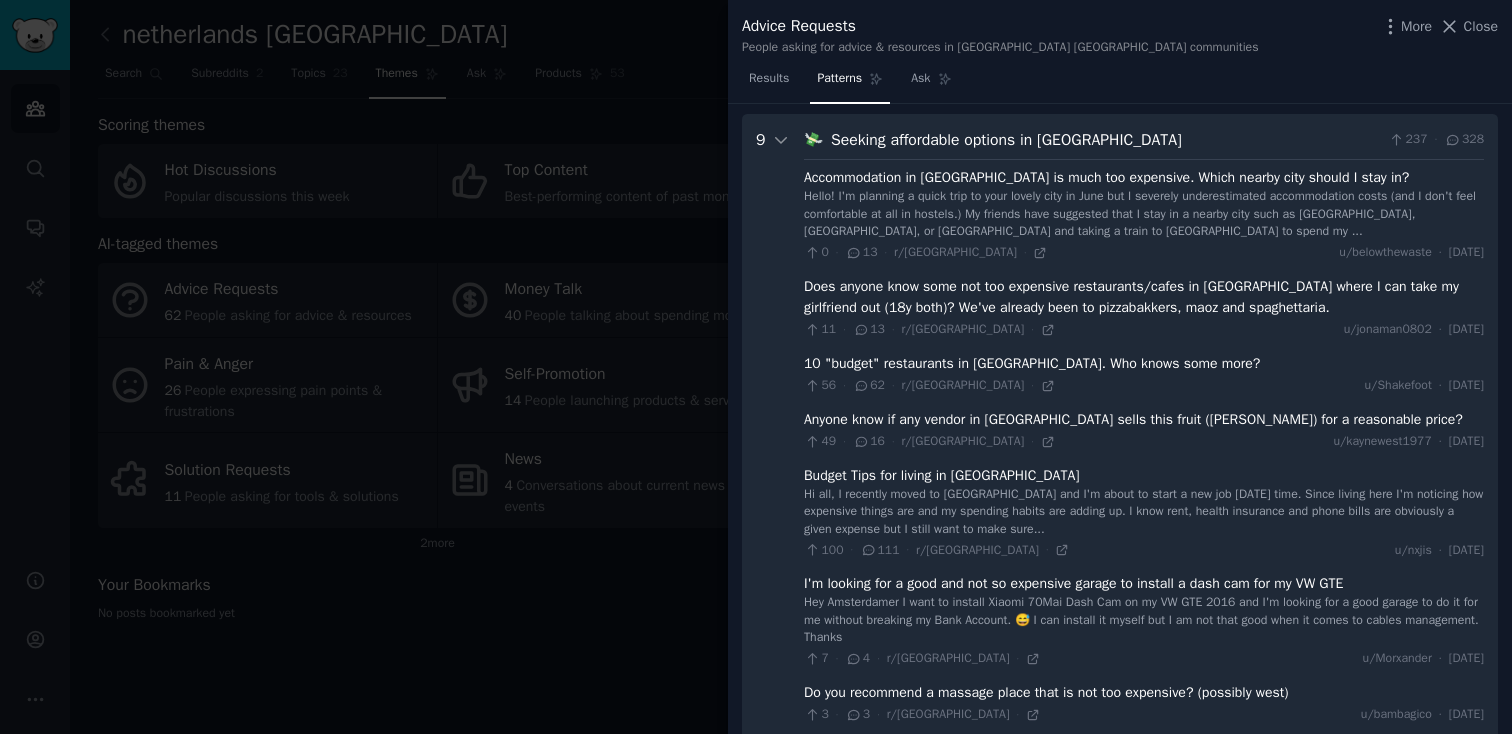 scroll, scrollTop: 91, scrollLeft: 0, axis: vertical 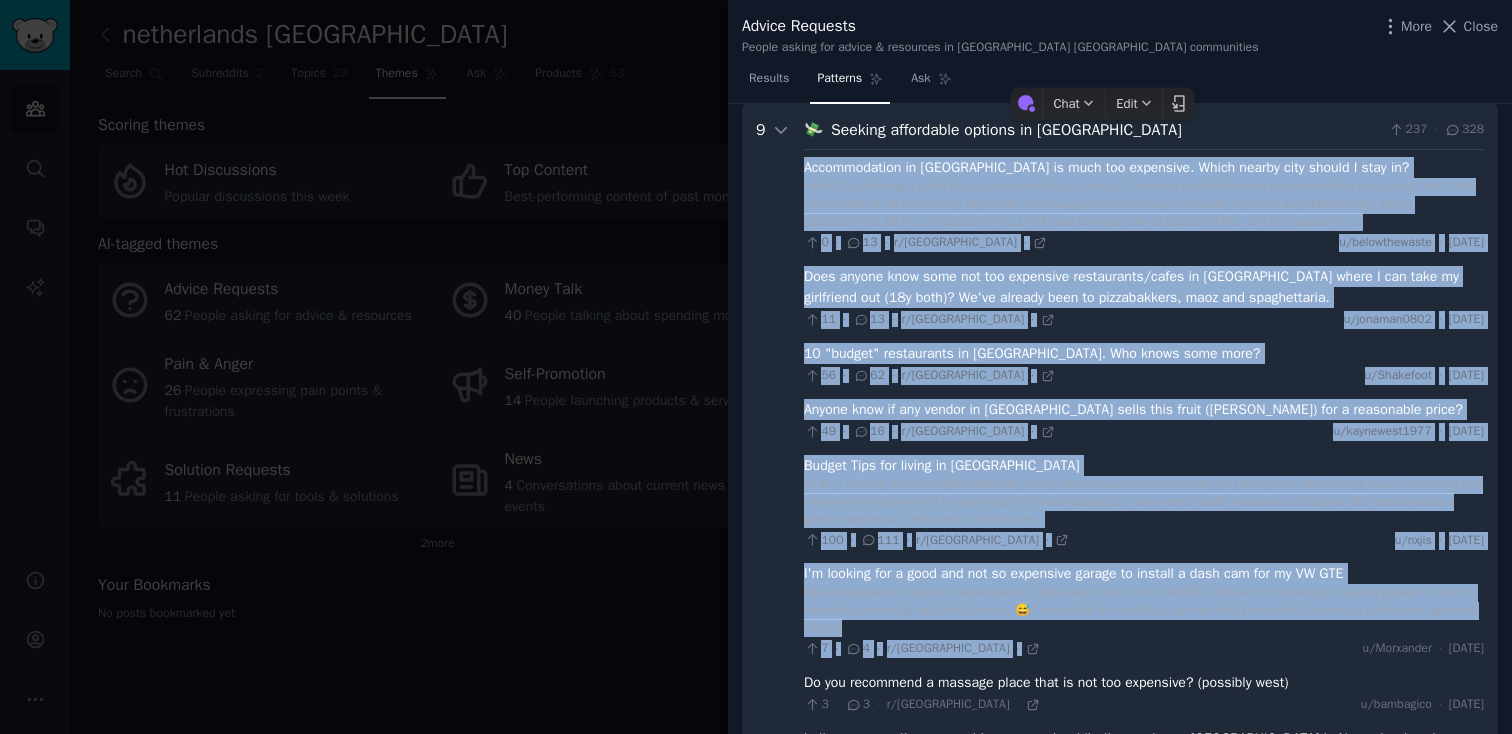 drag, startPoint x: 800, startPoint y: 169, endPoint x: 1035, endPoint y: 655, distance: 539.8342 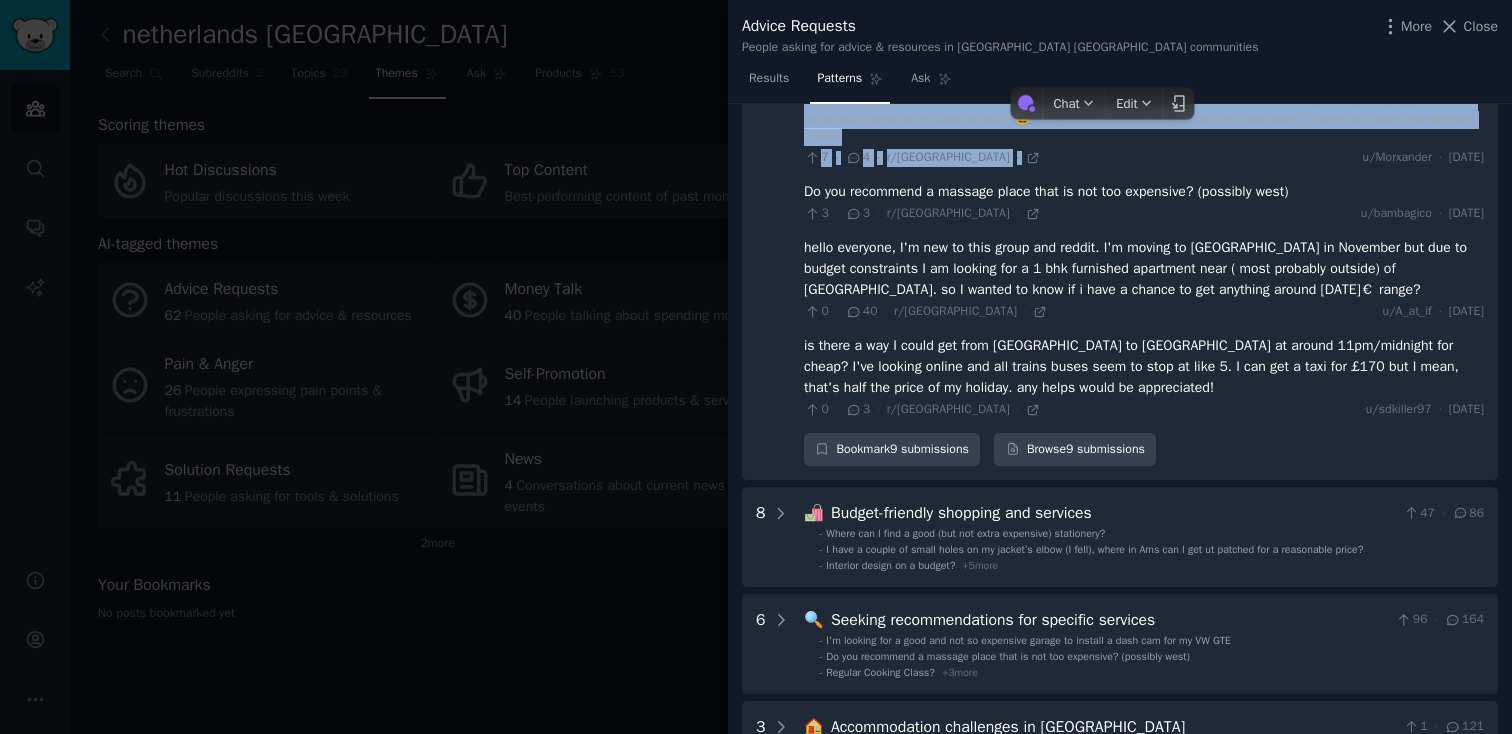 scroll, scrollTop: 599, scrollLeft: 0, axis: vertical 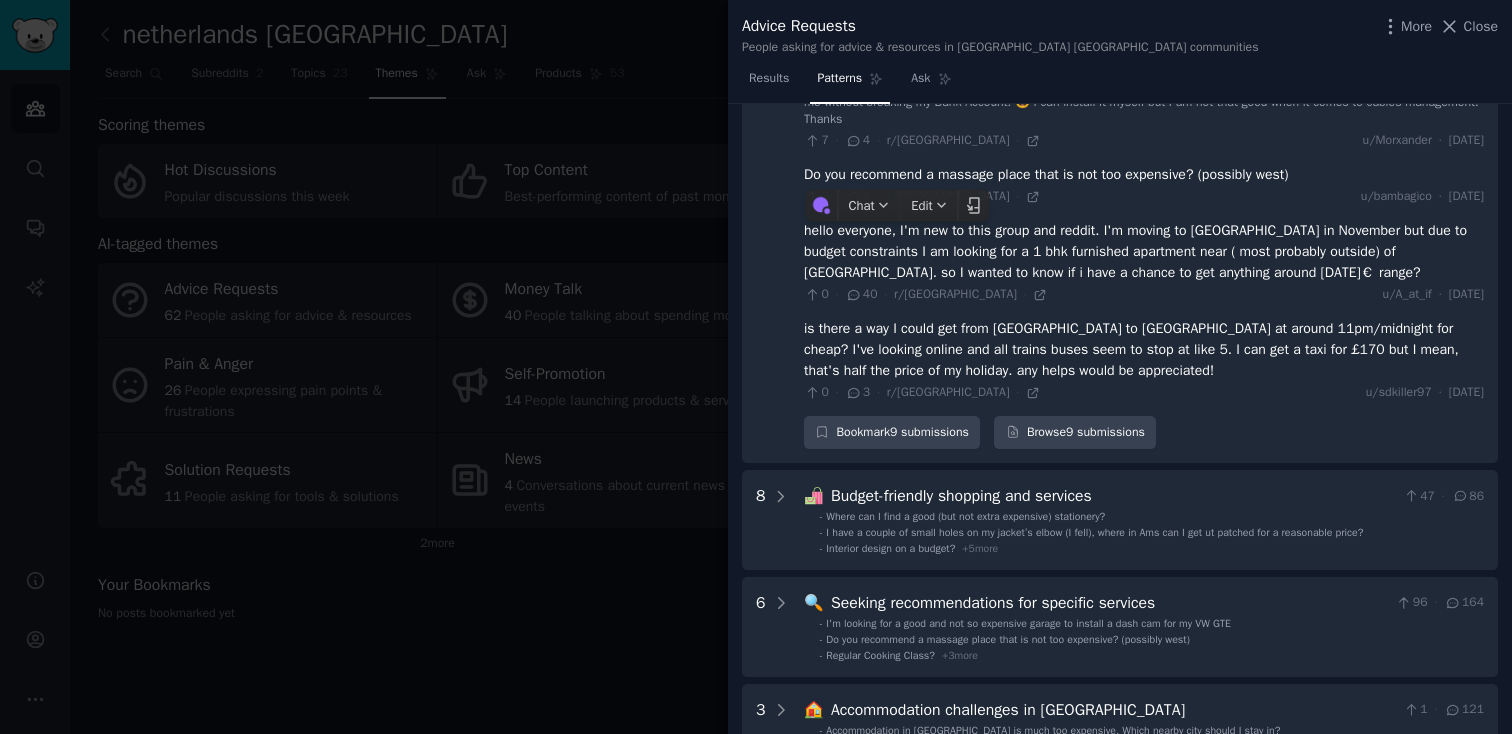 click on "0 · 40 · r/[GEOGRAPHIC_DATA] · u/A_at_if · [DATE]" at bounding box center (1144, 293) 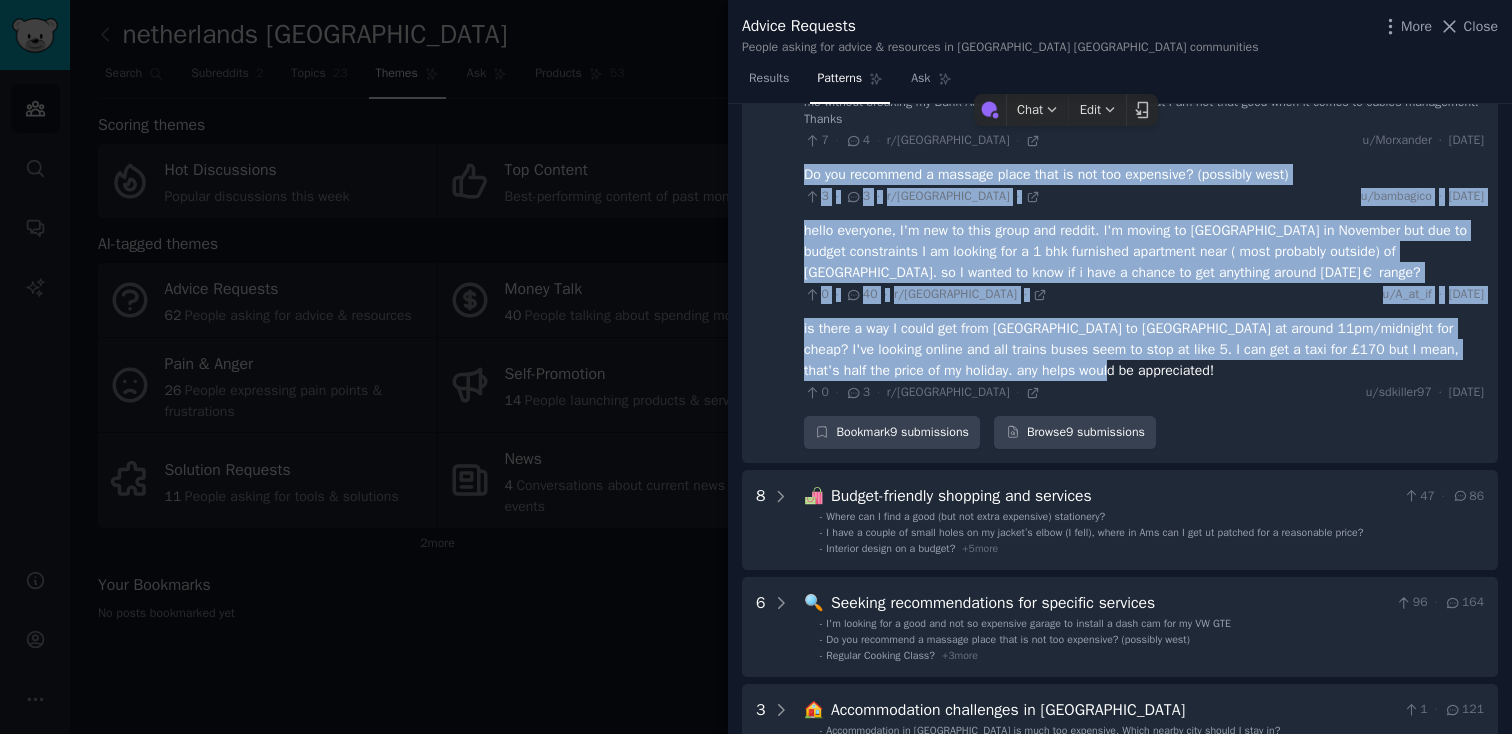 drag, startPoint x: 804, startPoint y: 174, endPoint x: 1214, endPoint y: 375, distance: 456.6191 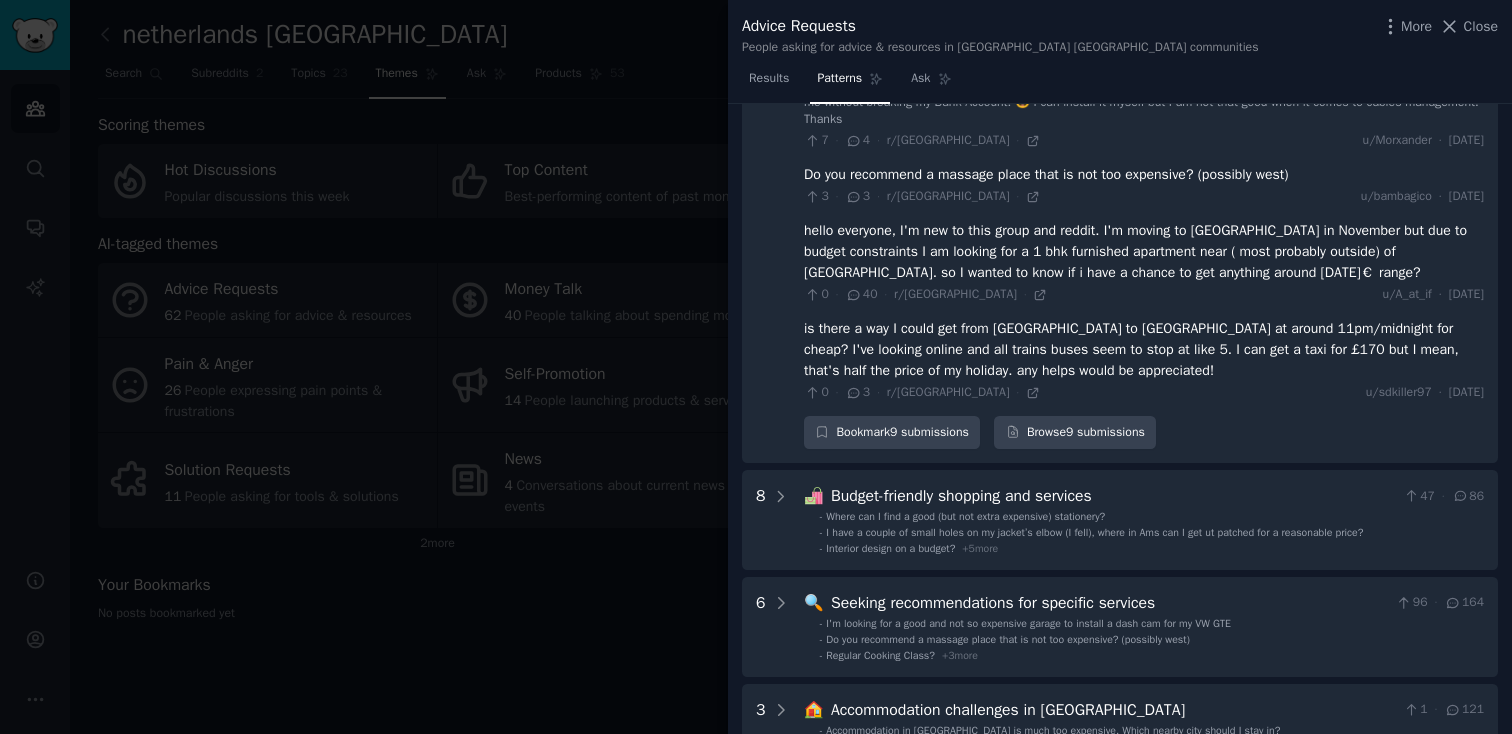 click on "9" at bounding box center [760, 30] 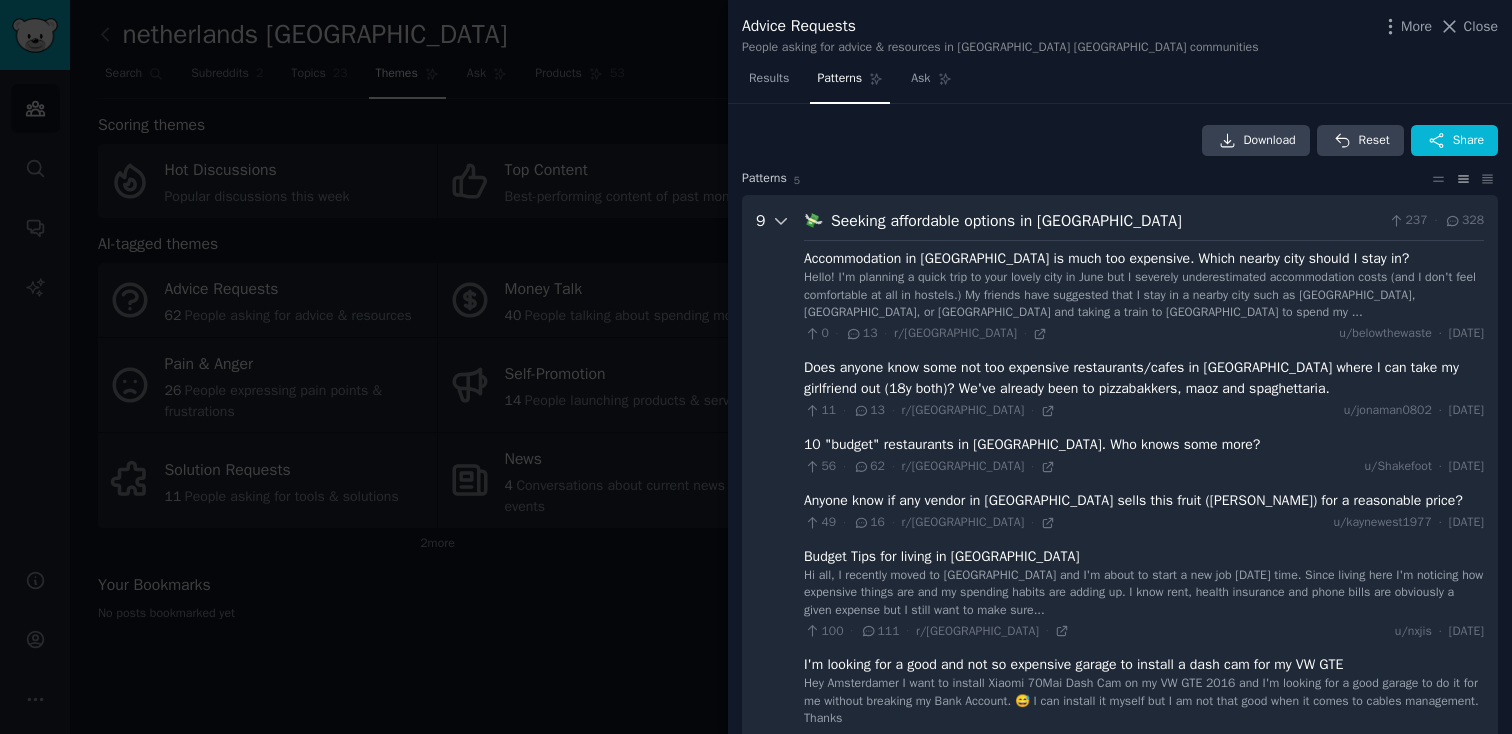 click 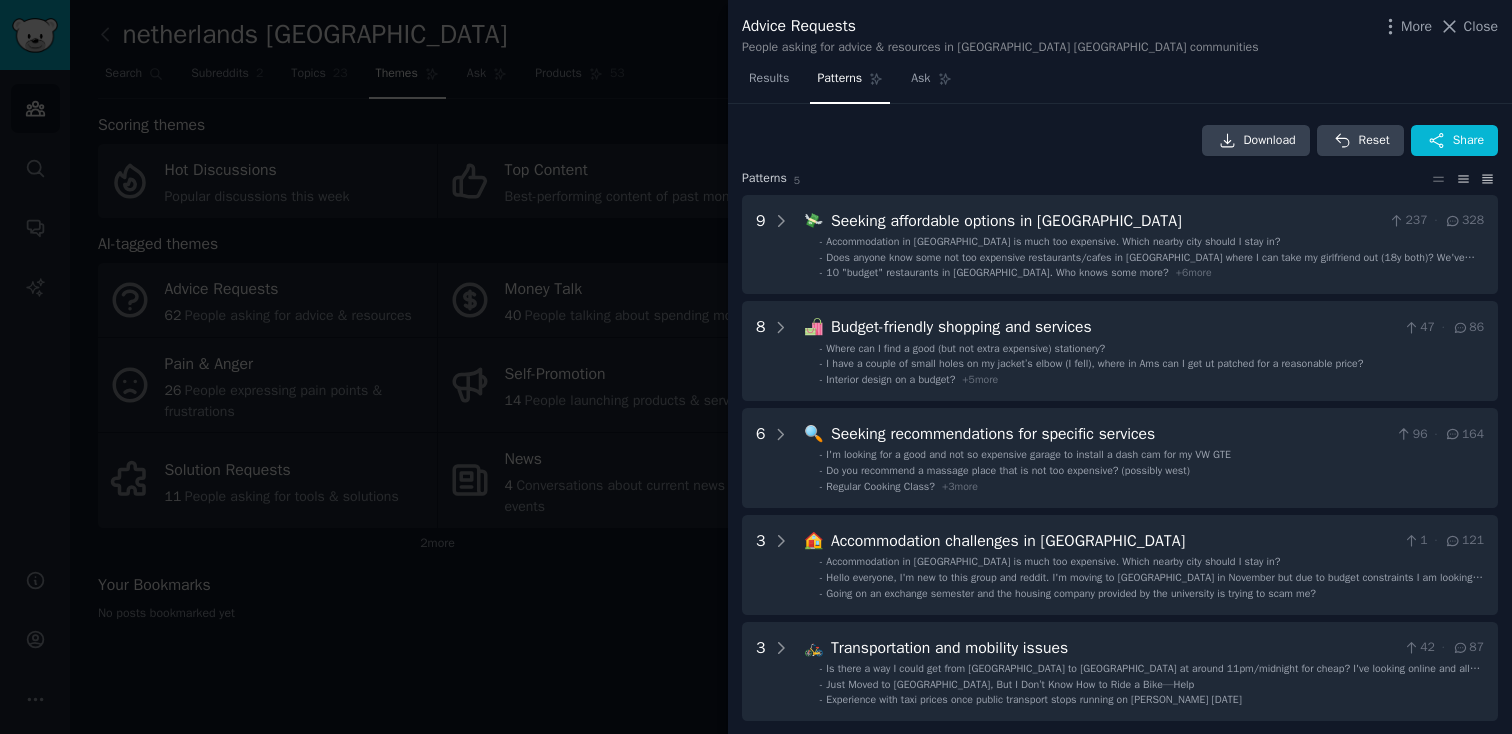 click 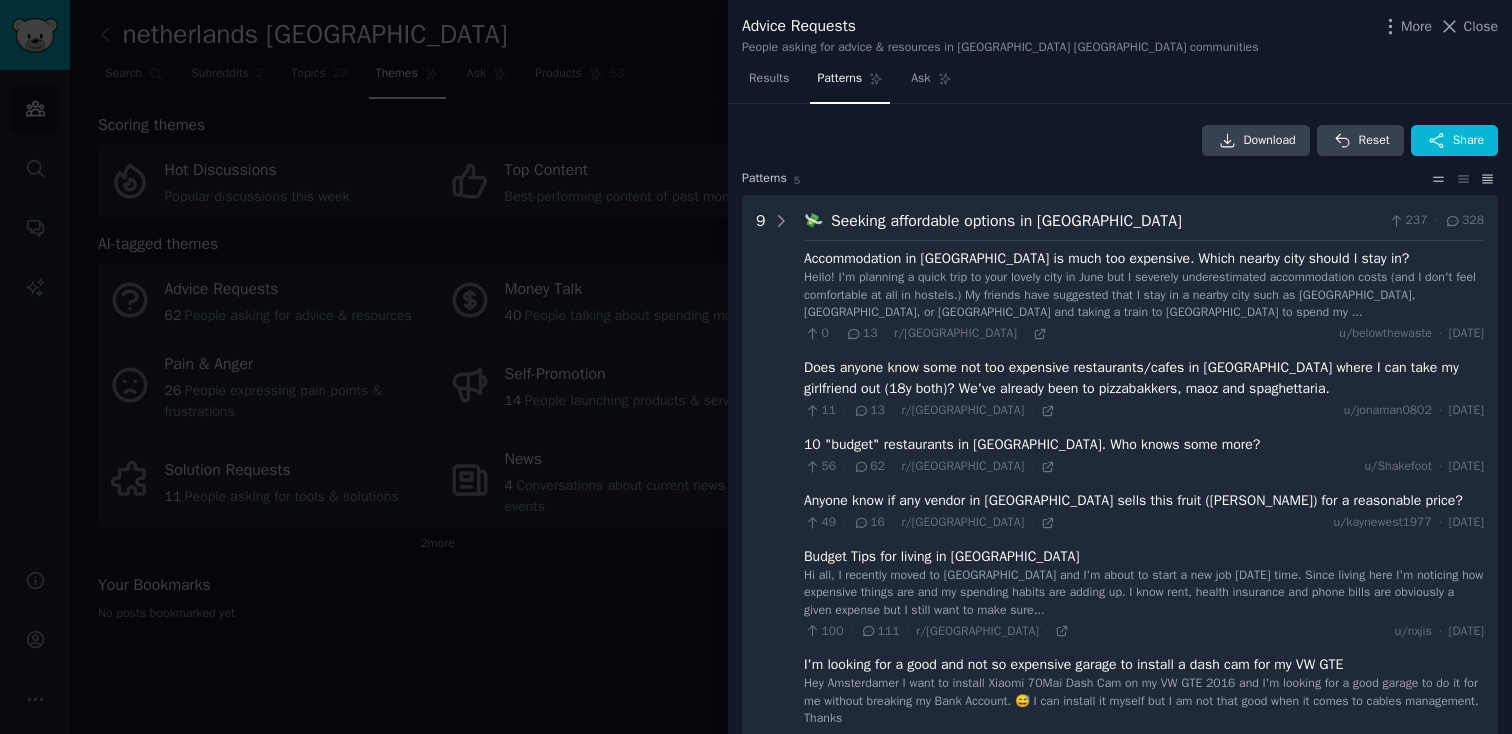 click 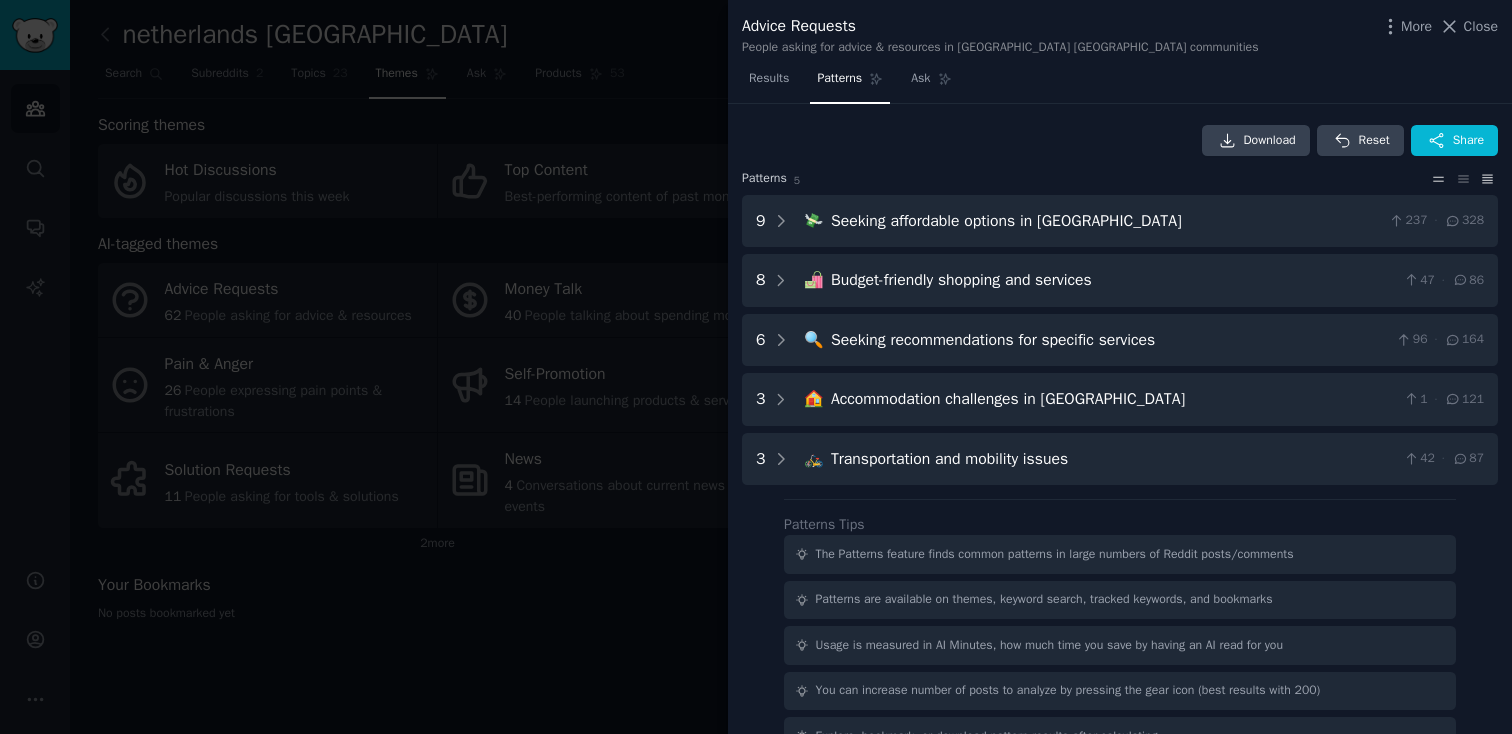 click 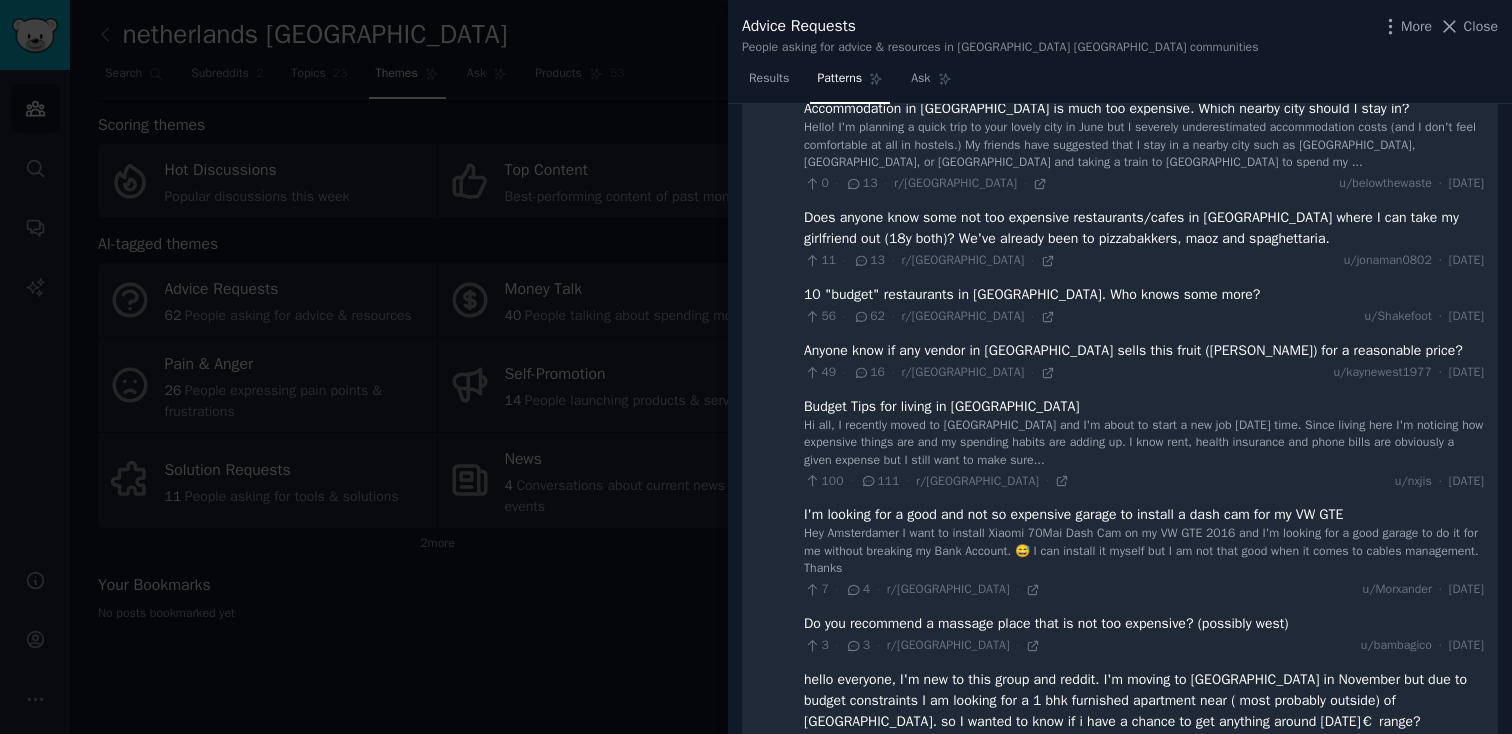 scroll, scrollTop: 154, scrollLeft: 0, axis: vertical 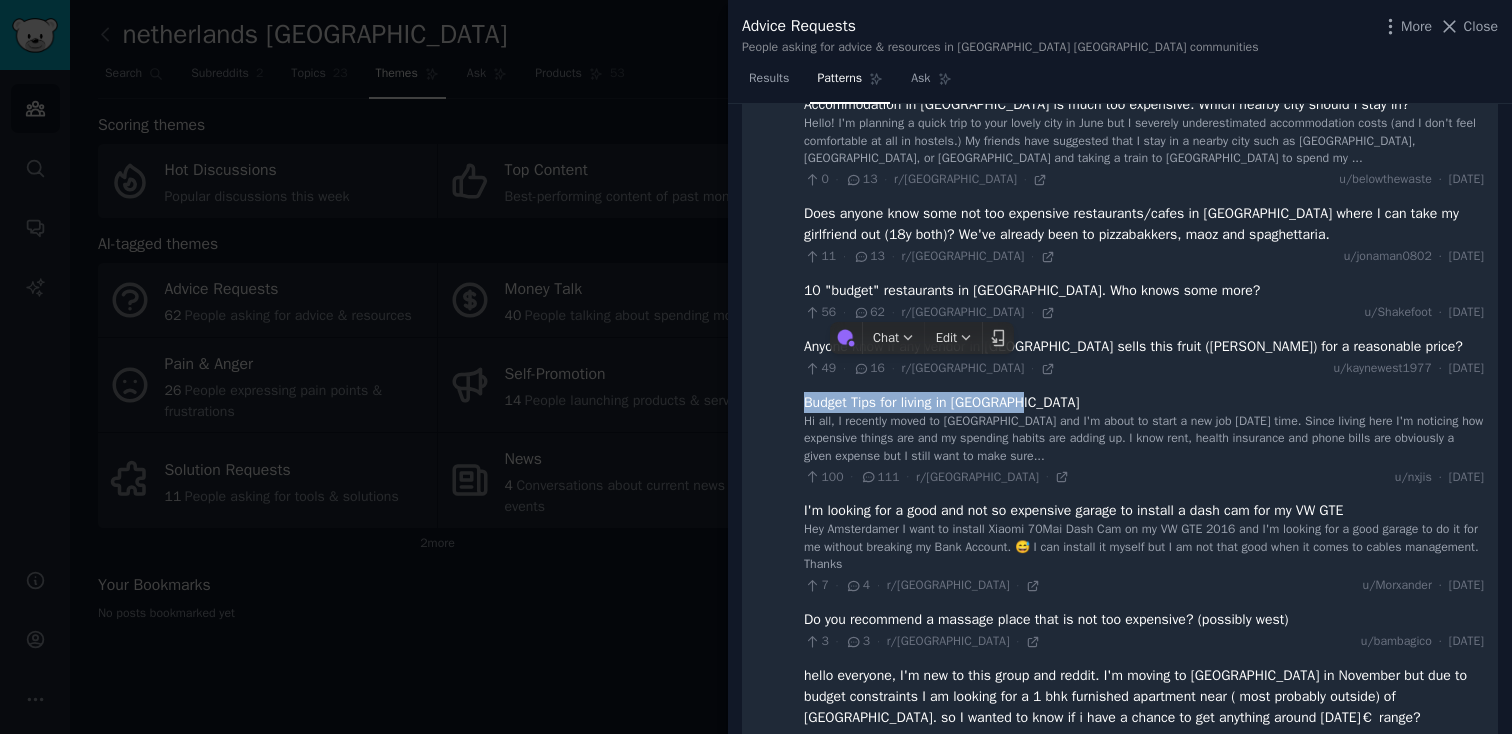 drag, startPoint x: 803, startPoint y: 401, endPoint x: 1060, endPoint y: 397, distance: 257.03113 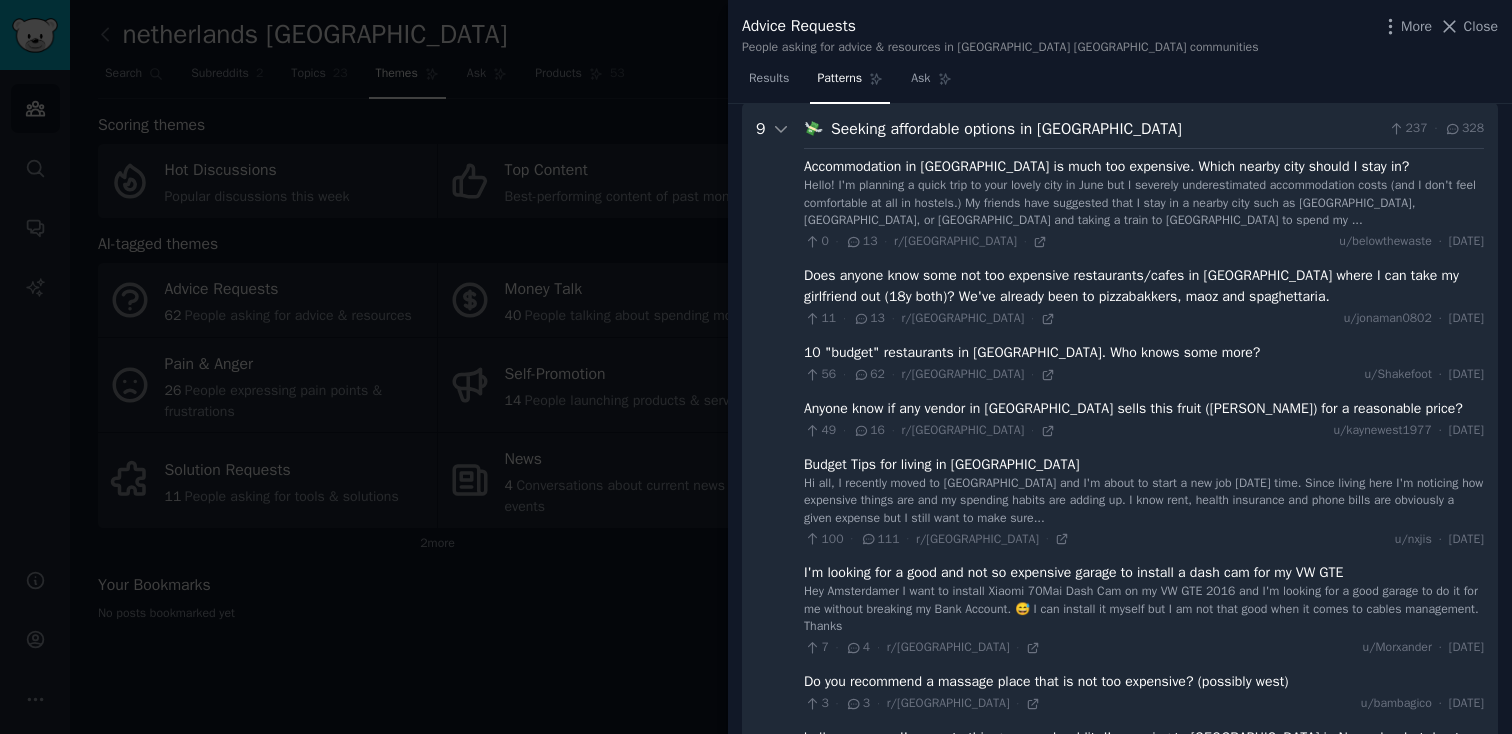 scroll, scrollTop: 91, scrollLeft: 0, axis: vertical 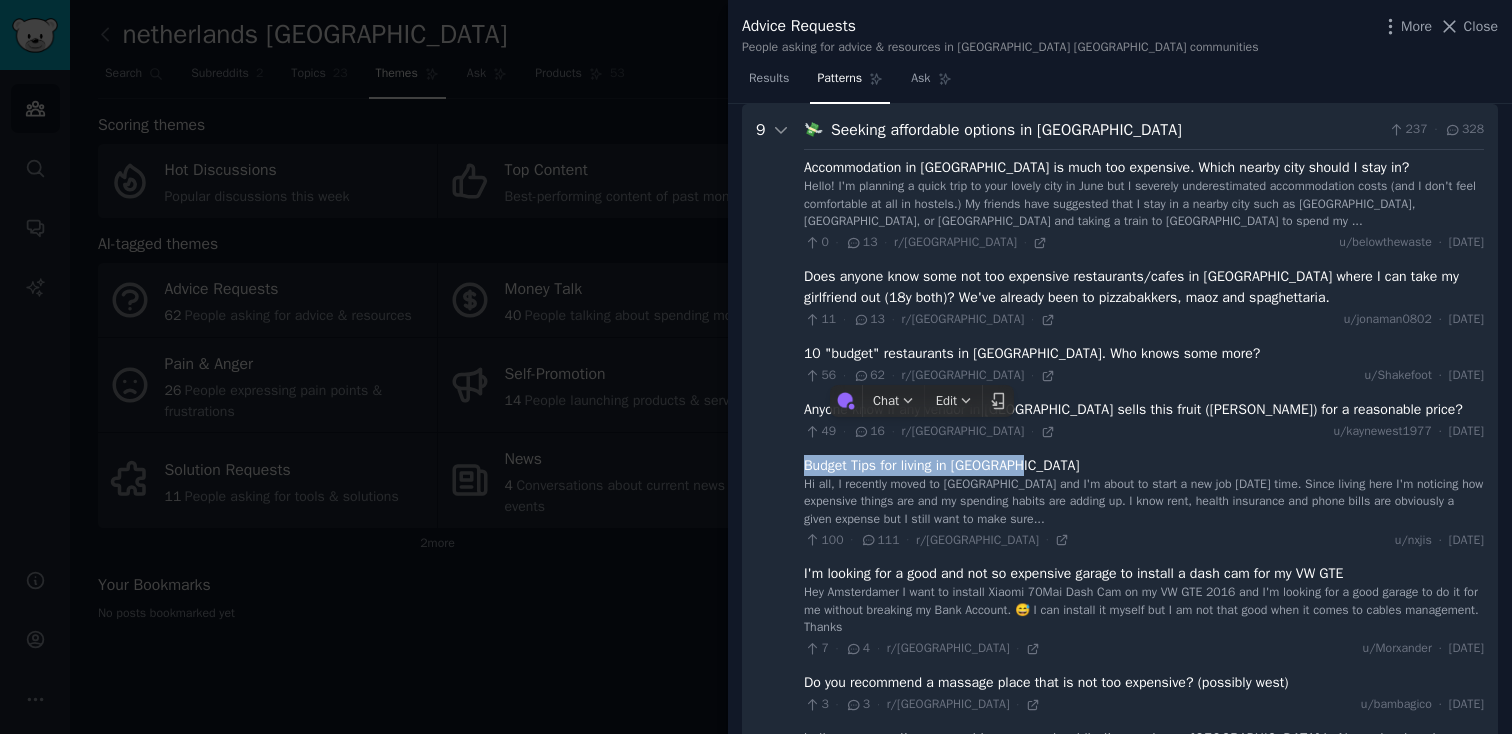 drag, startPoint x: 803, startPoint y: 460, endPoint x: 1095, endPoint y: 461, distance: 292.0017 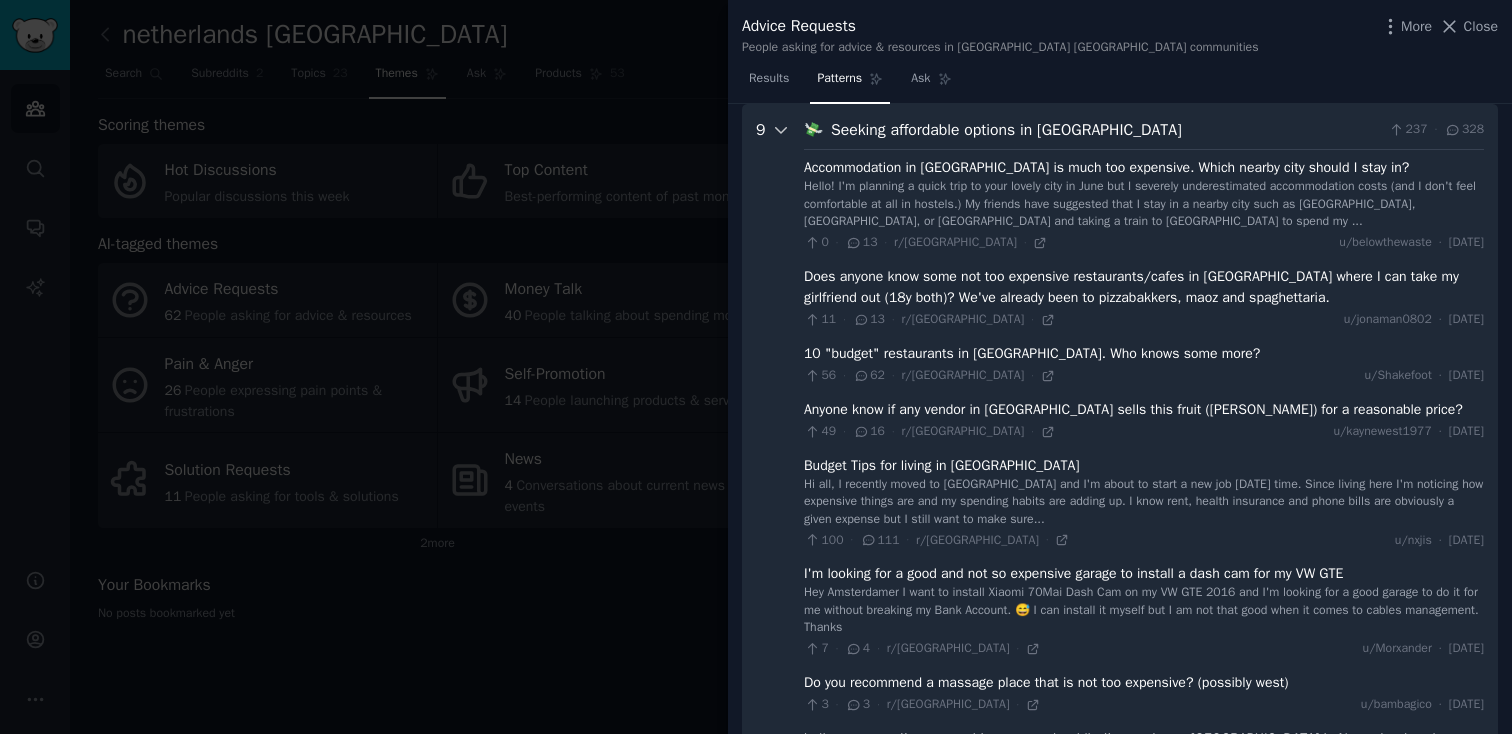 click 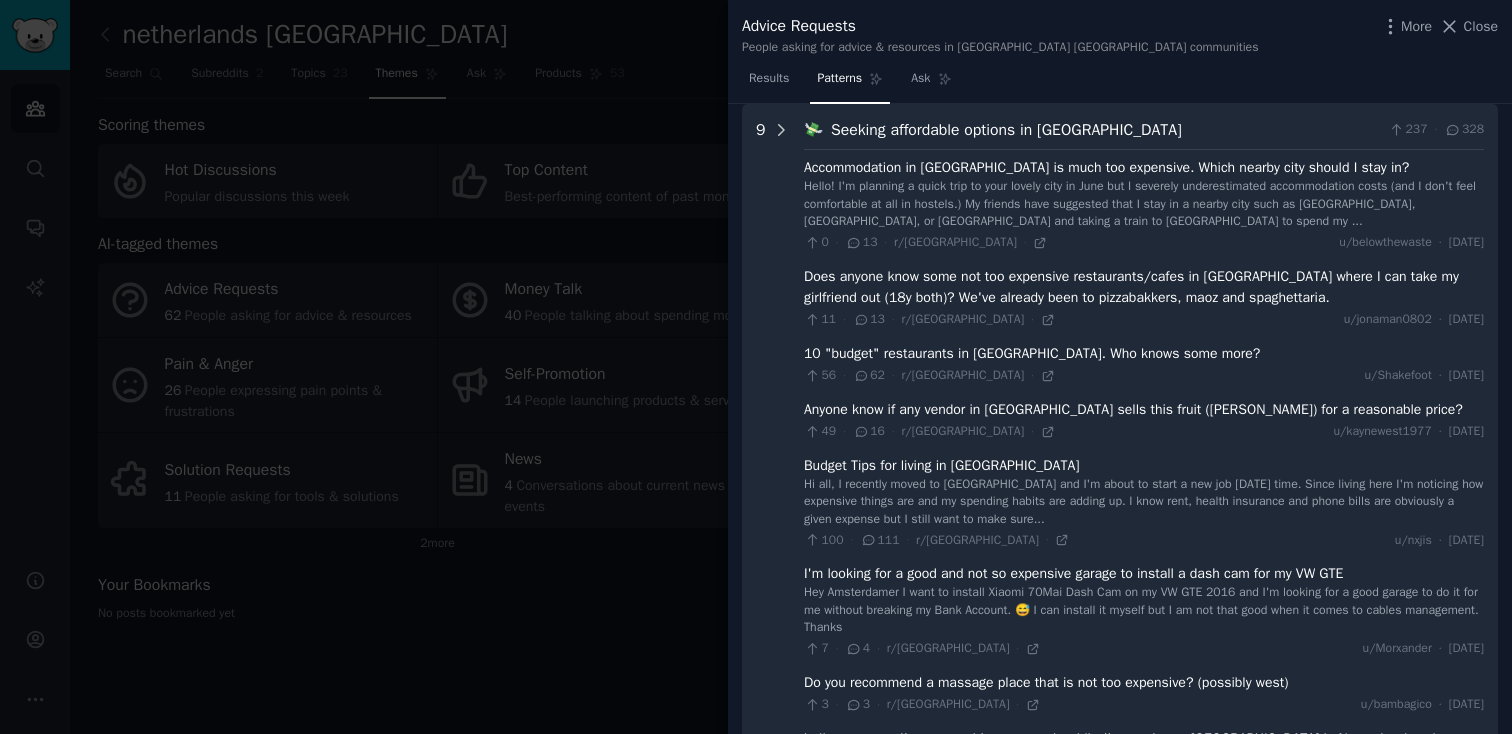 click 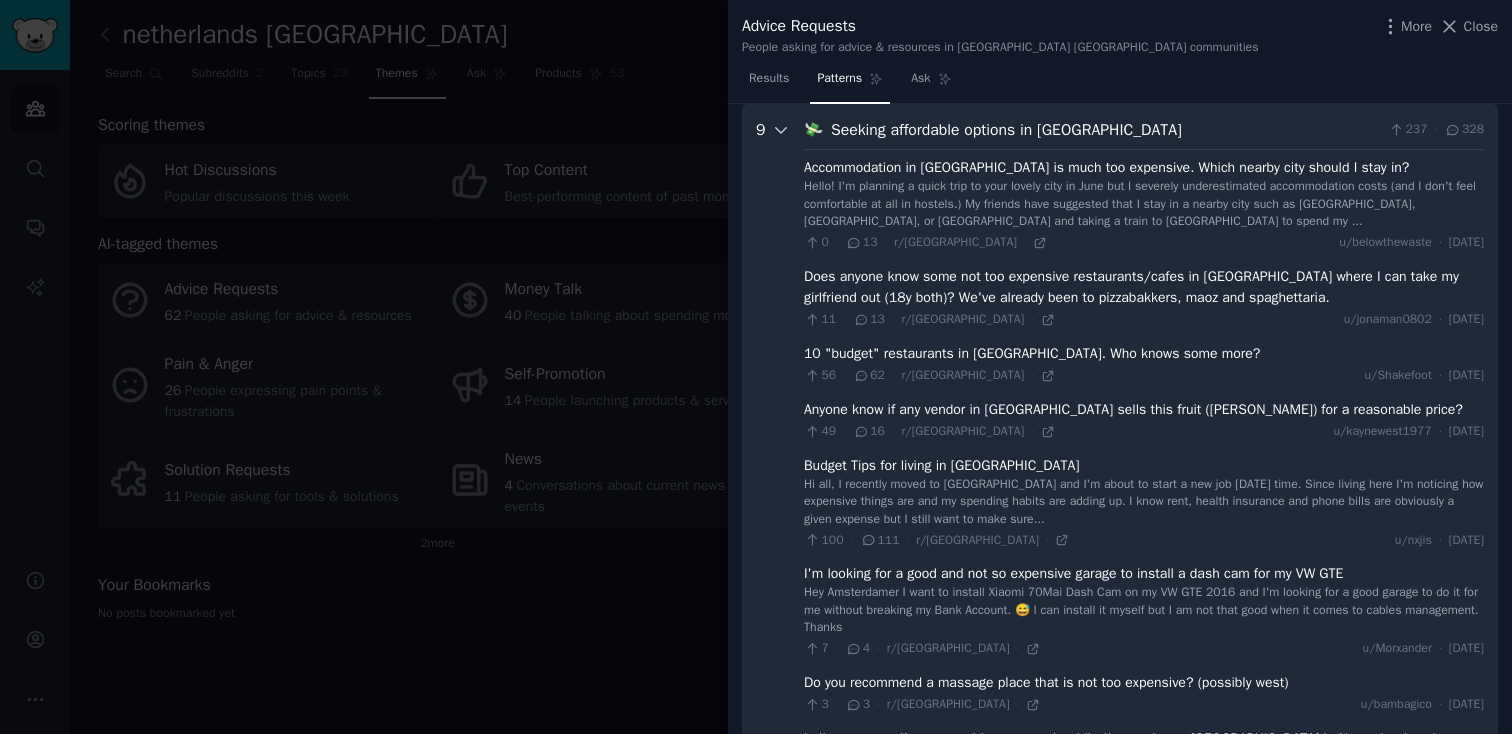 click 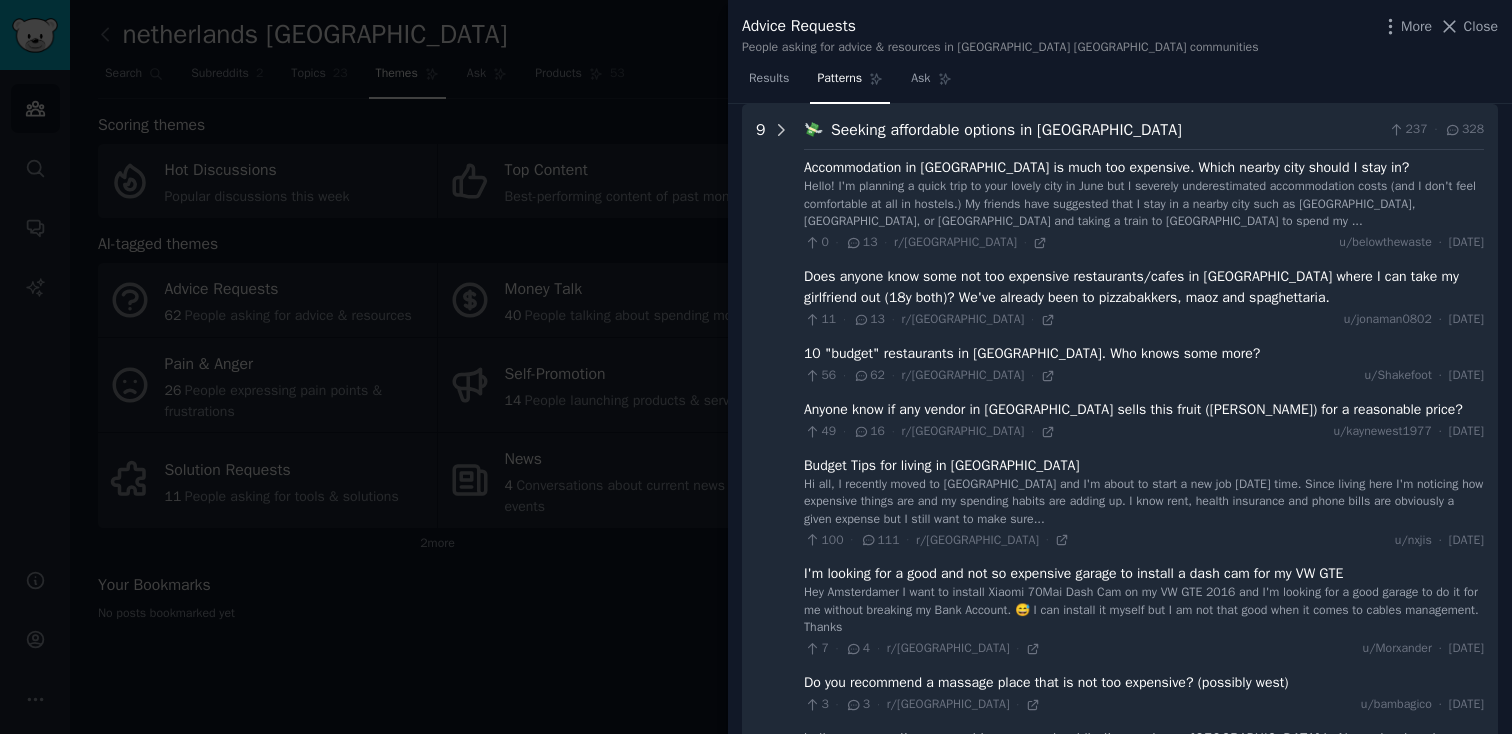 click 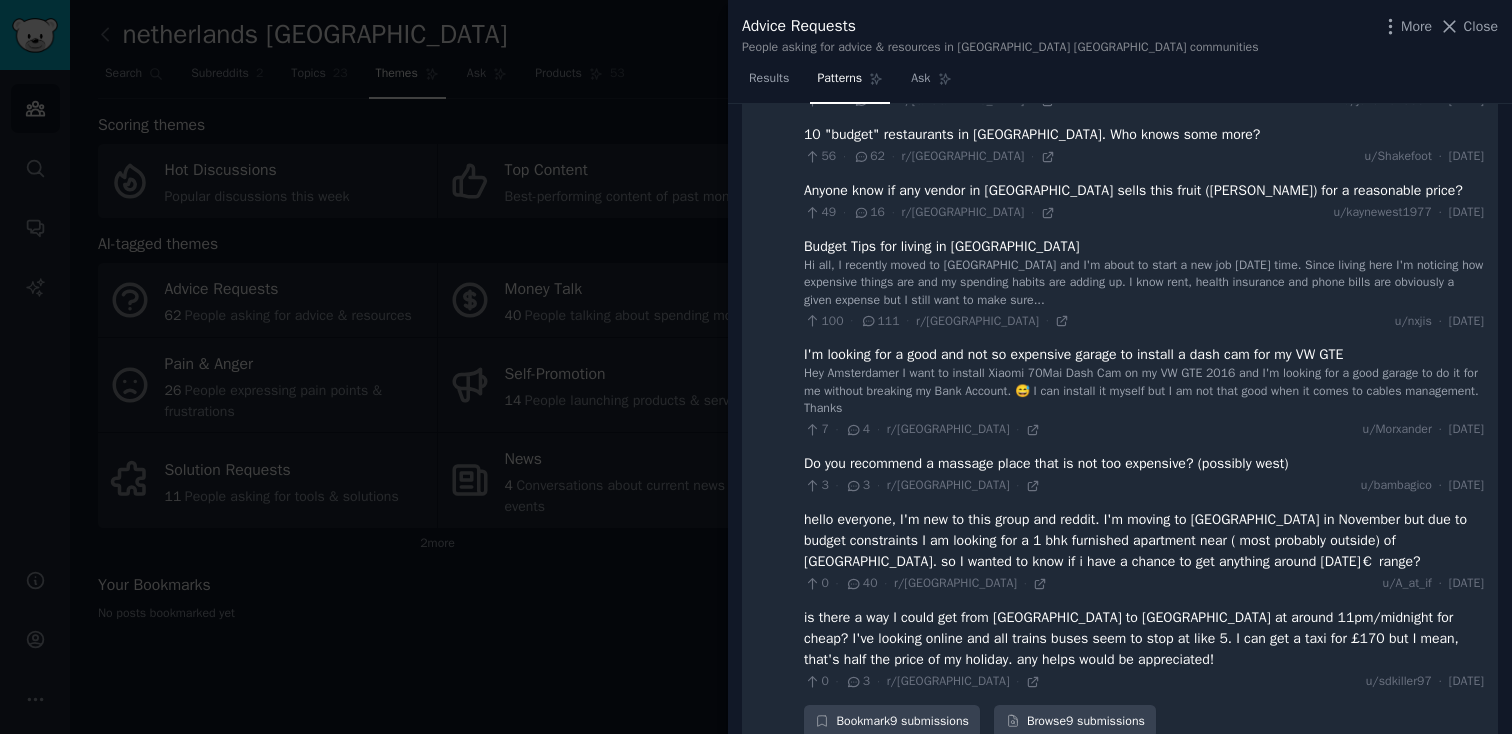 scroll, scrollTop: 0, scrollLeft: 0, axis: both 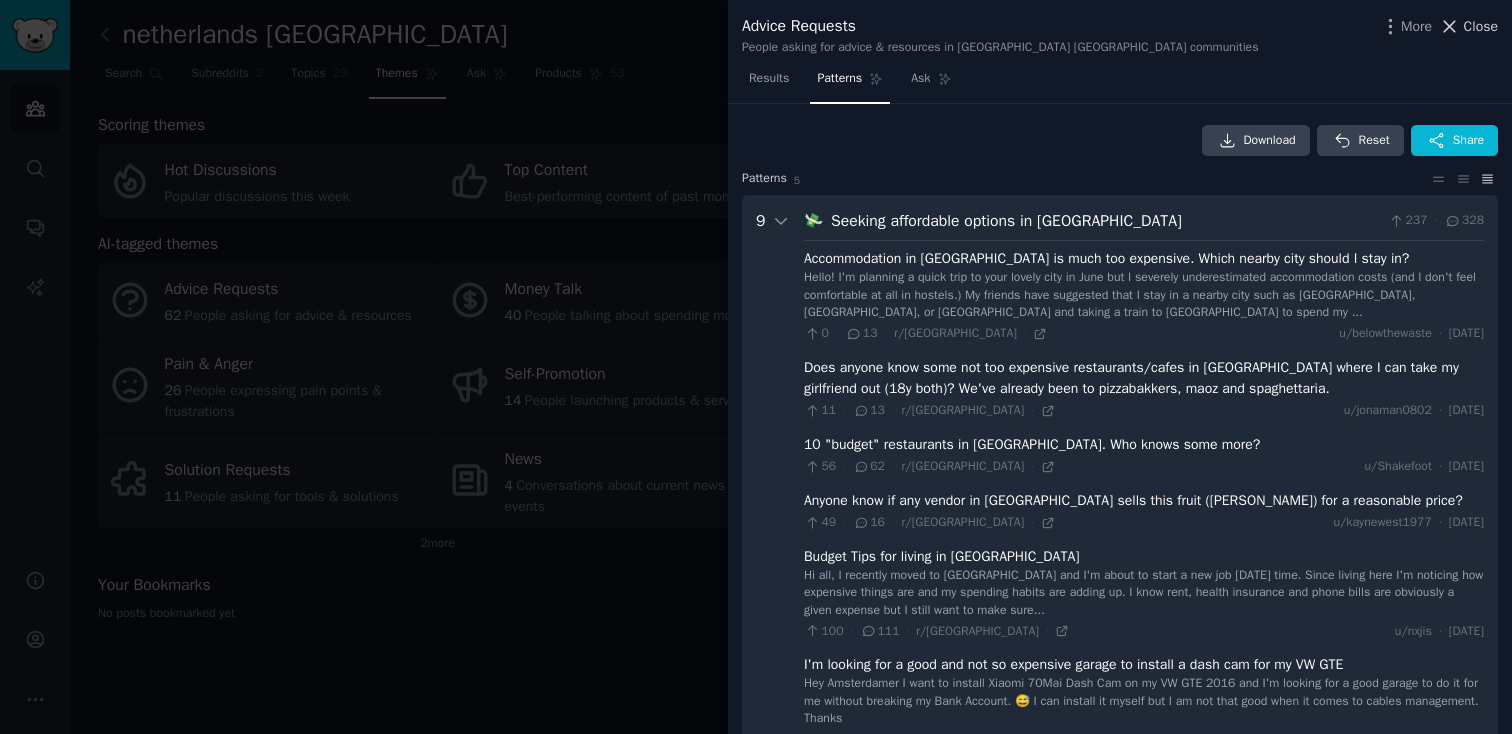 click 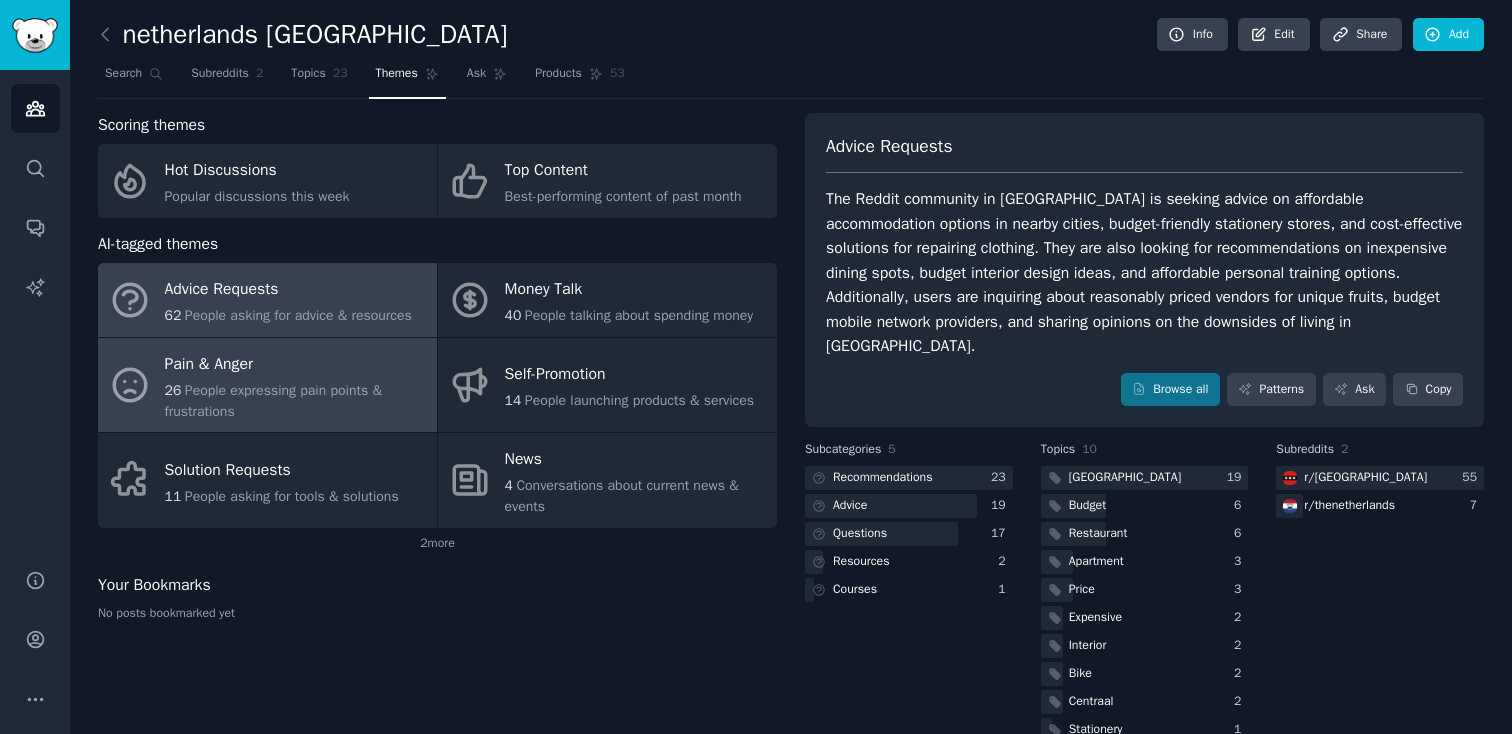 click on "Pain & Anger" at bounding box center [296, 364] 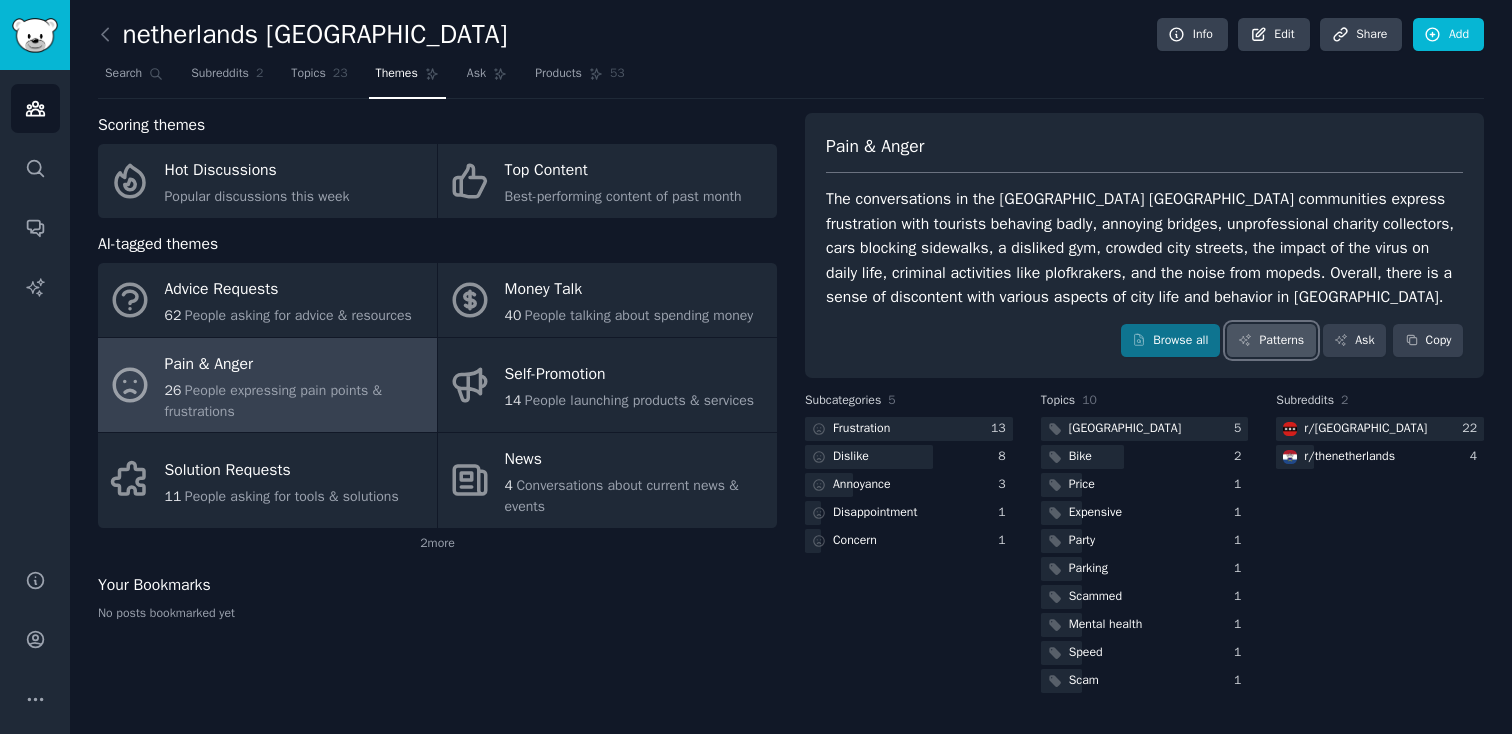 click on "Patterns" at bounding box center (1271, 341) 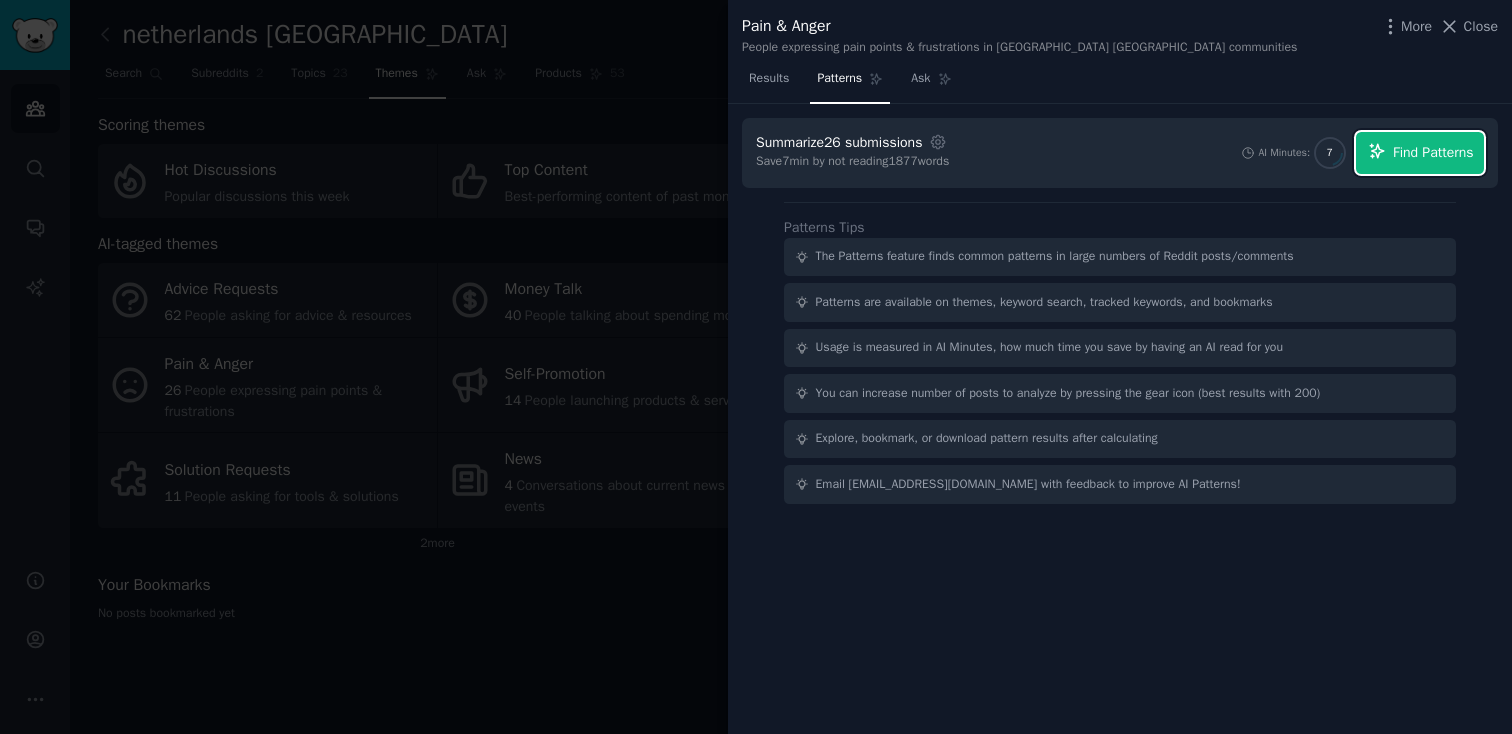 click on "Find Patterns" at bounding box center [1433, 152] 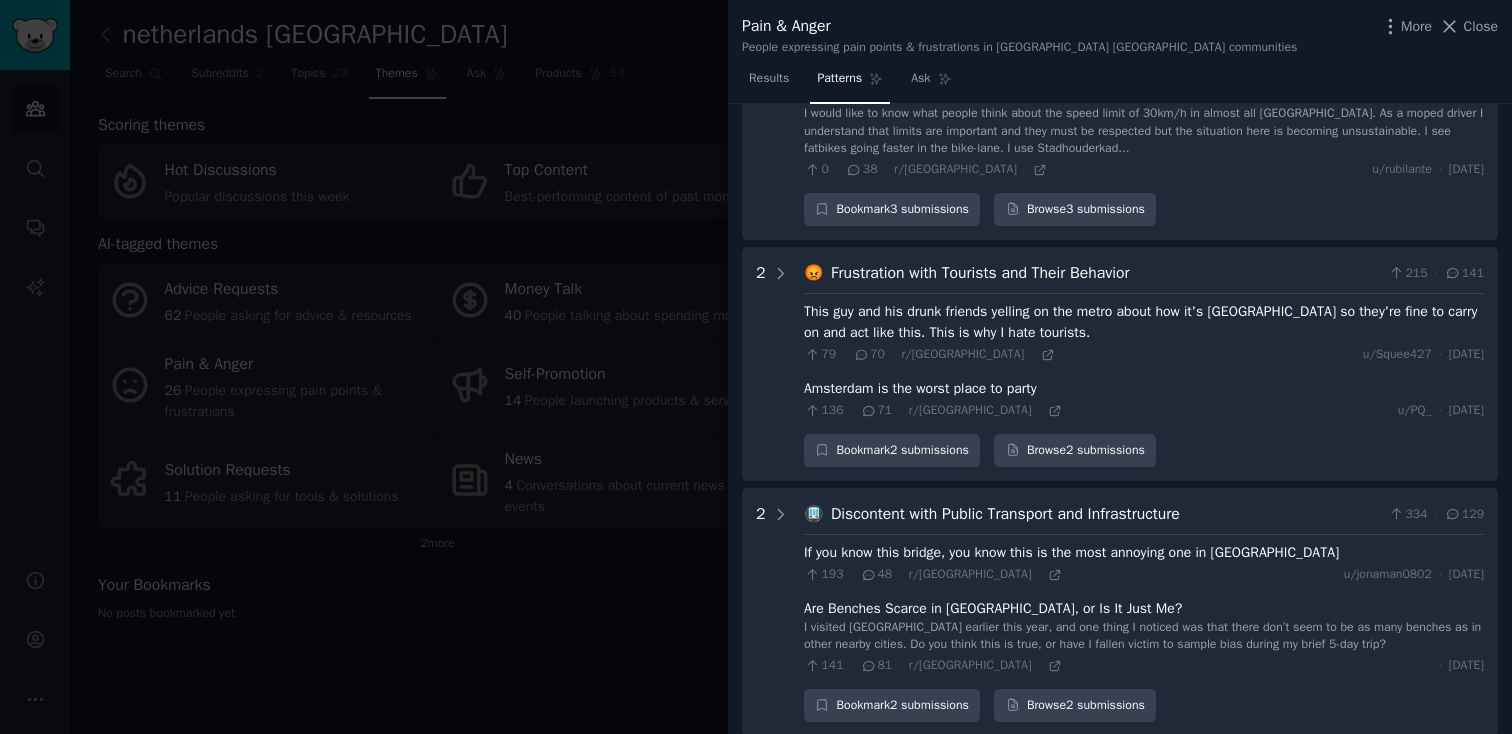 scroll, scrollTop: 0, scrollLeft: 0, axis: both 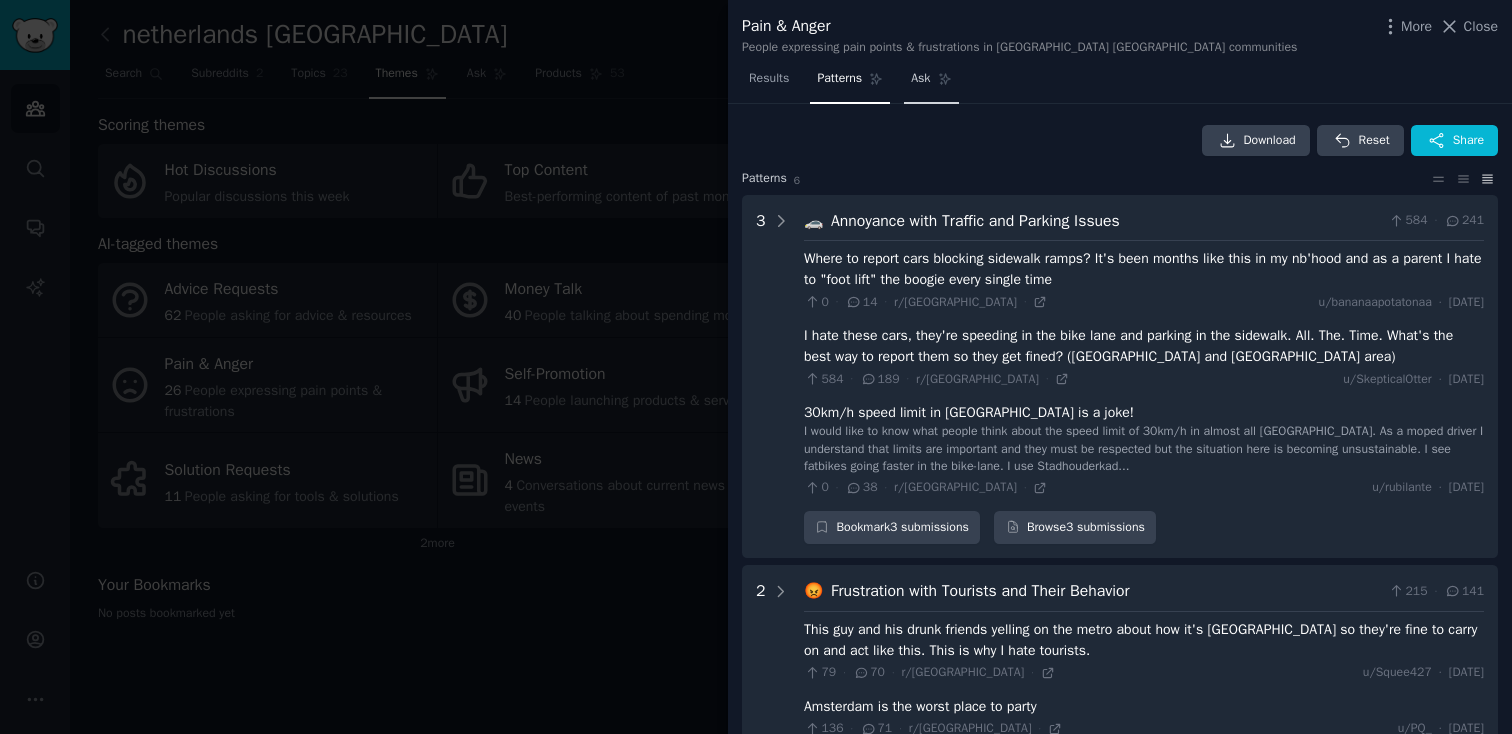 click on "Ask" at bounding box center (931, 83) 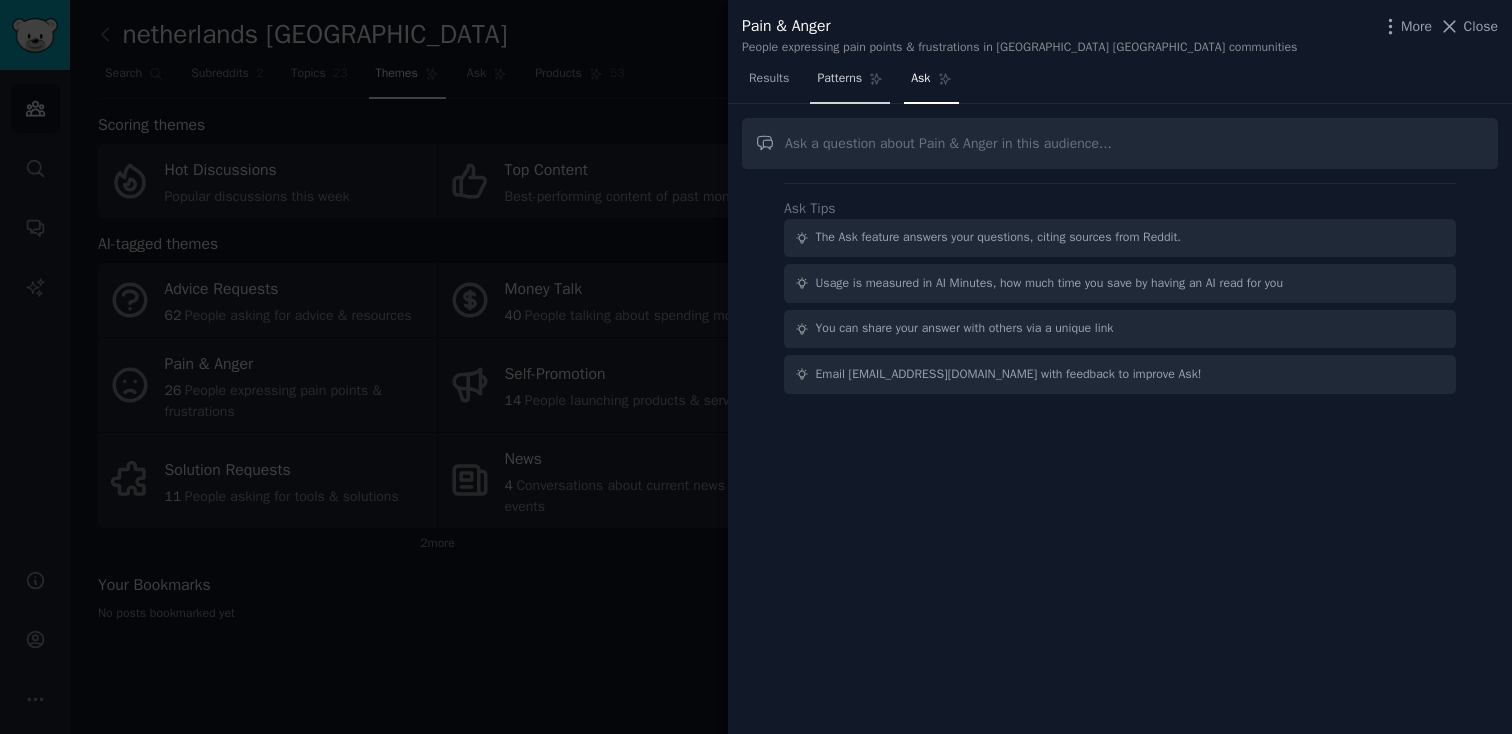 click on "Patterns" at bounding box center [850, 83] 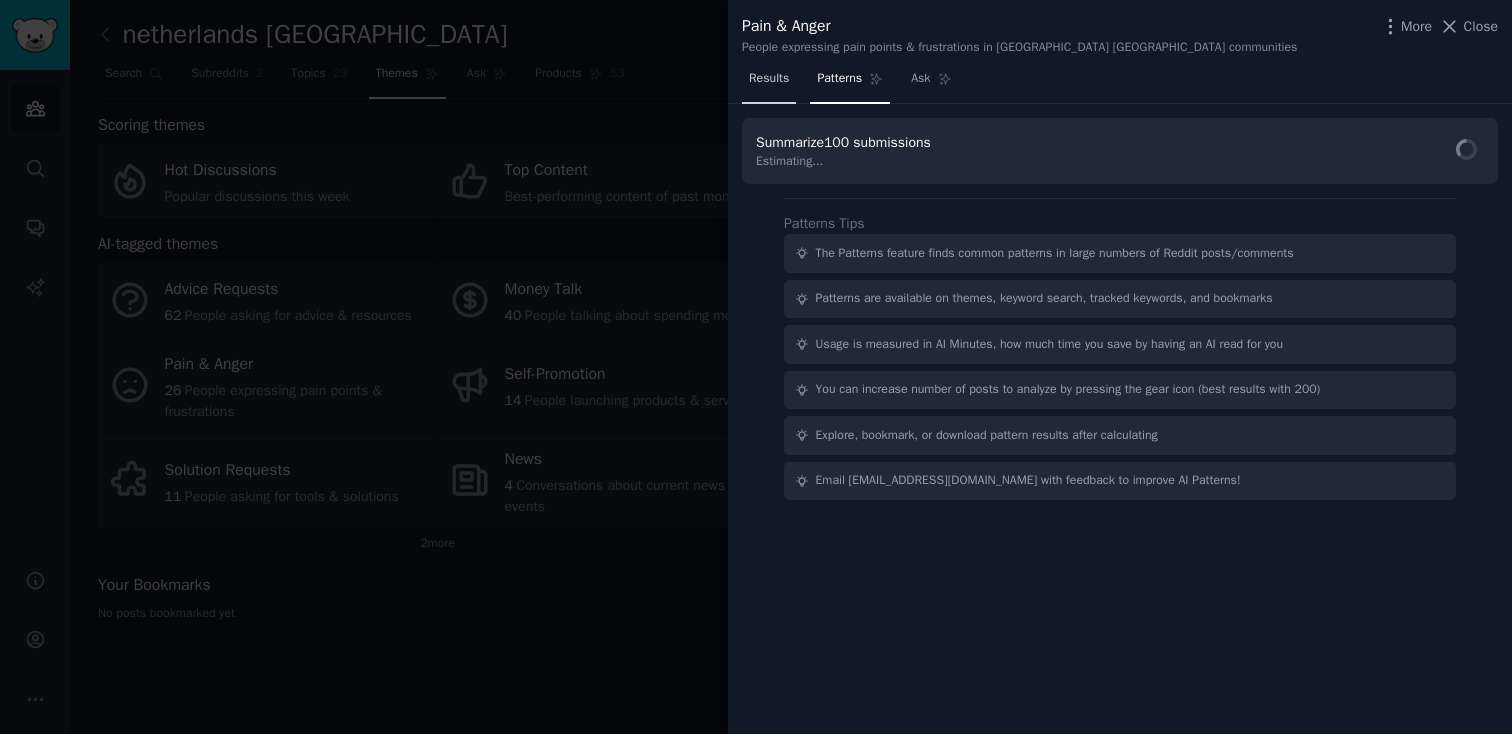 click on "Results" at bounding box center (769, 79) 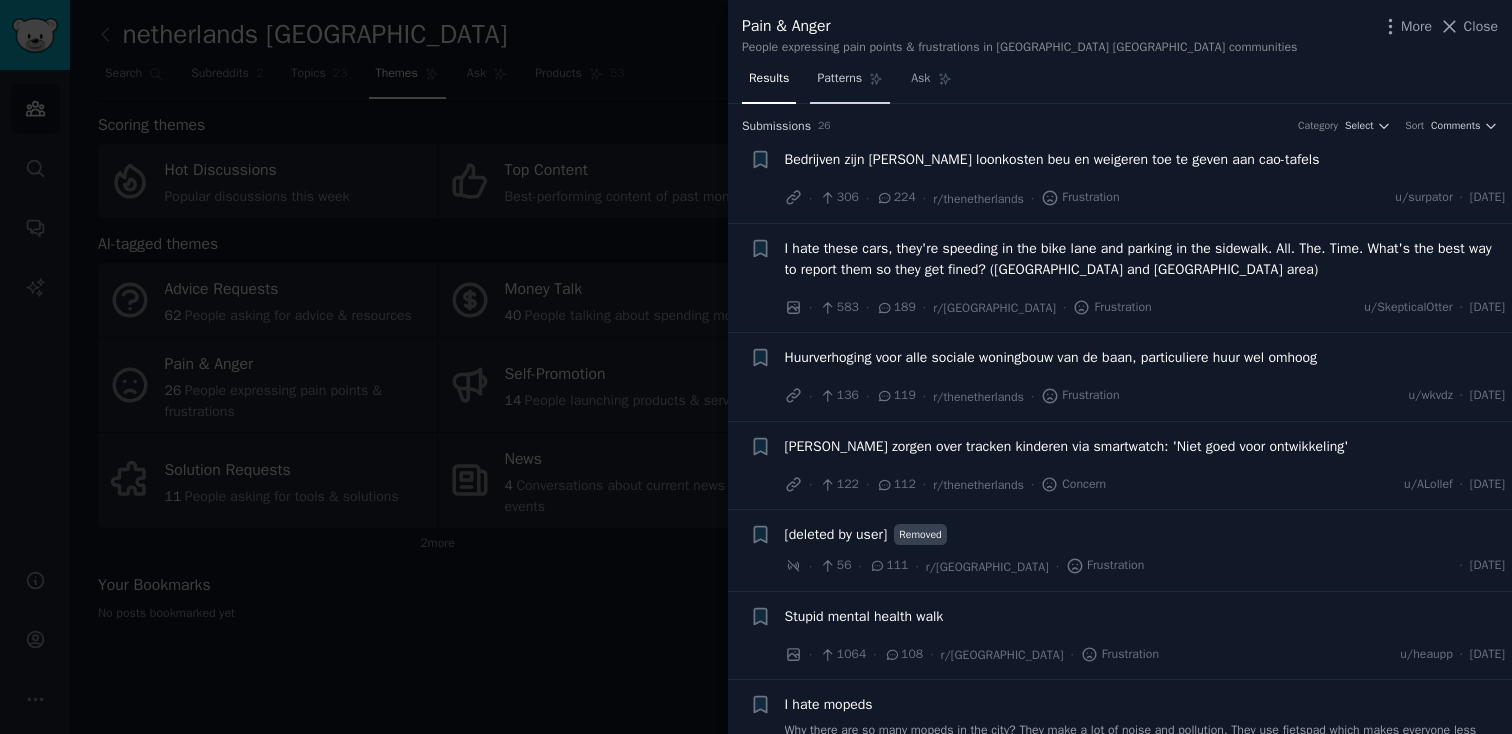 click on "Patterns" at bounding box center (850, 83) 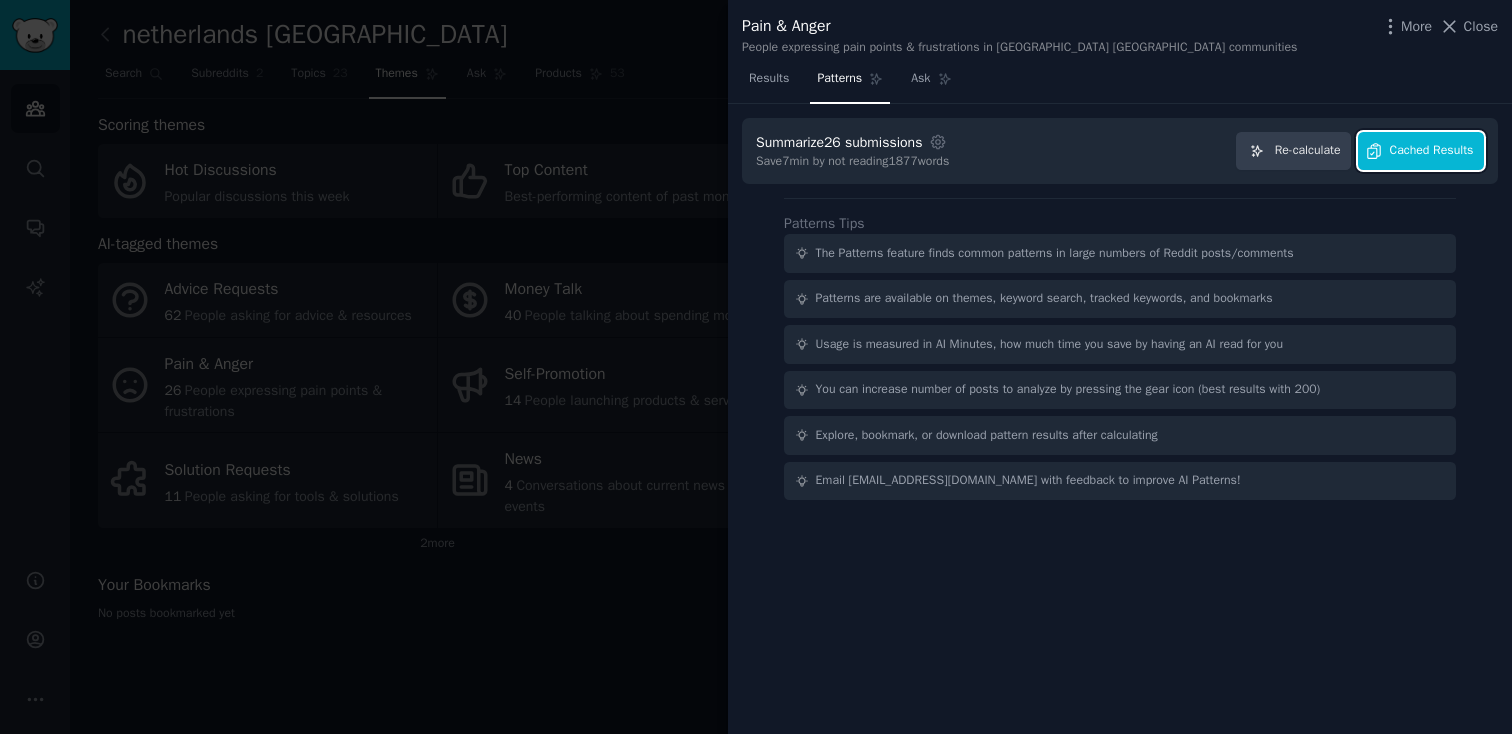click on "Cached Results" at bounding box center (1432, 151) 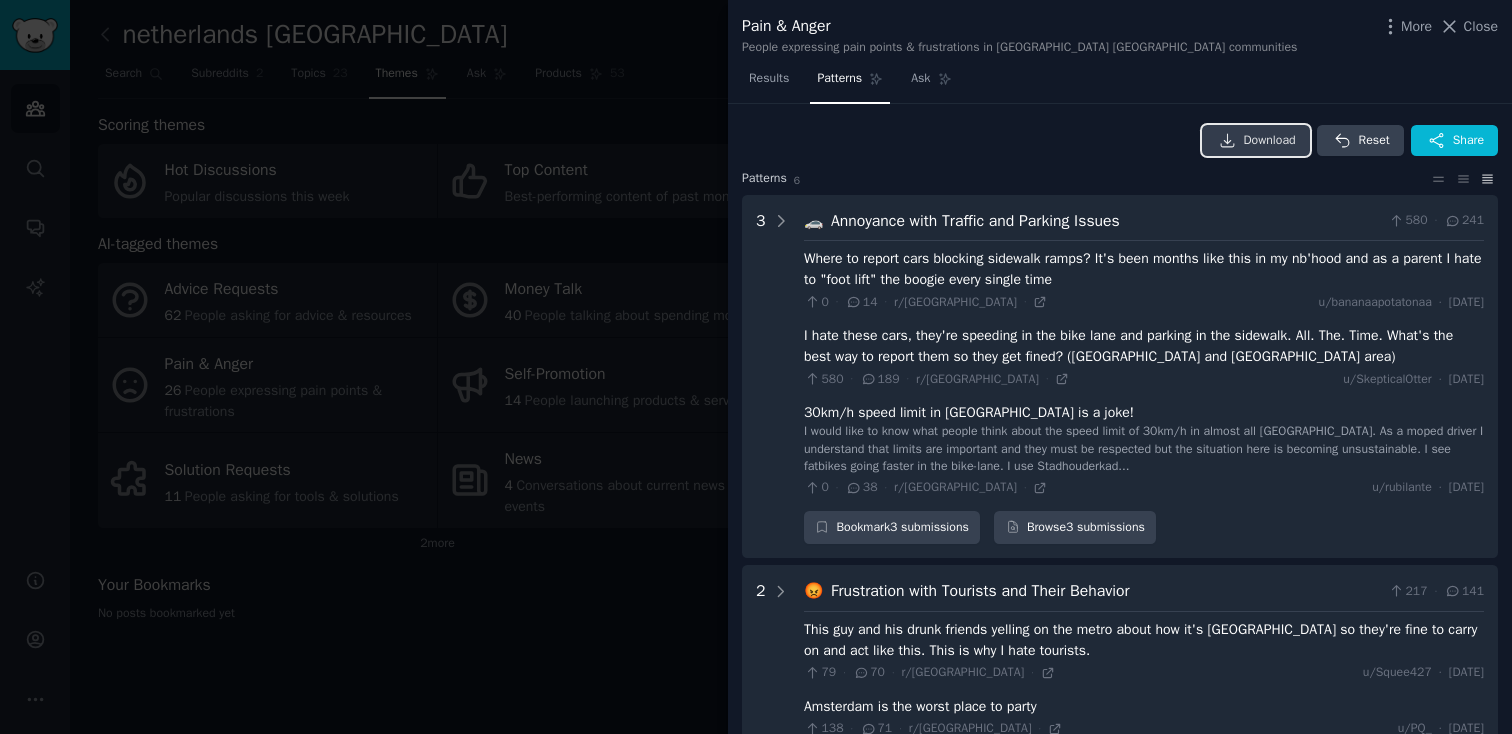 click on "Download" at bounding box center [1270, 141] 